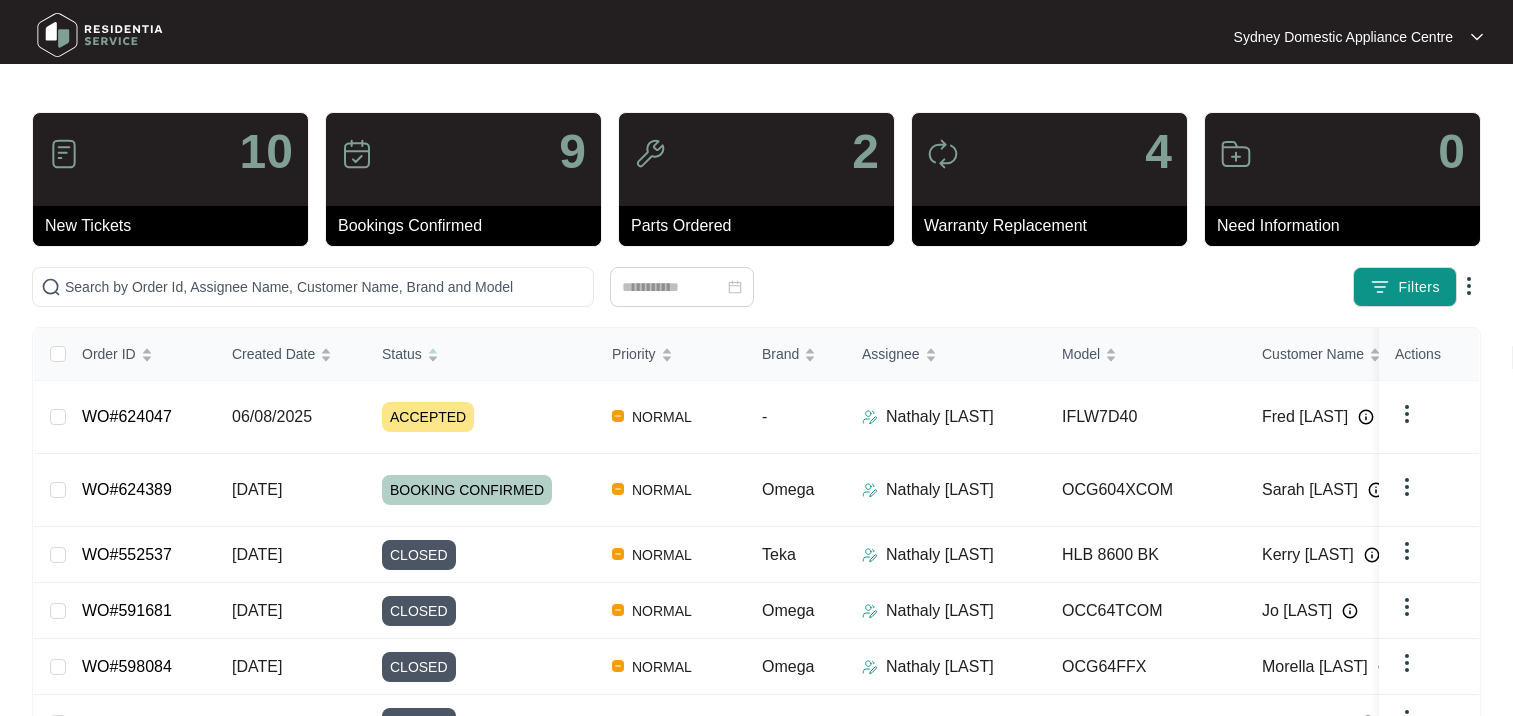 scroll, scrollTop: 0, scrollLeft: 0, axis: both 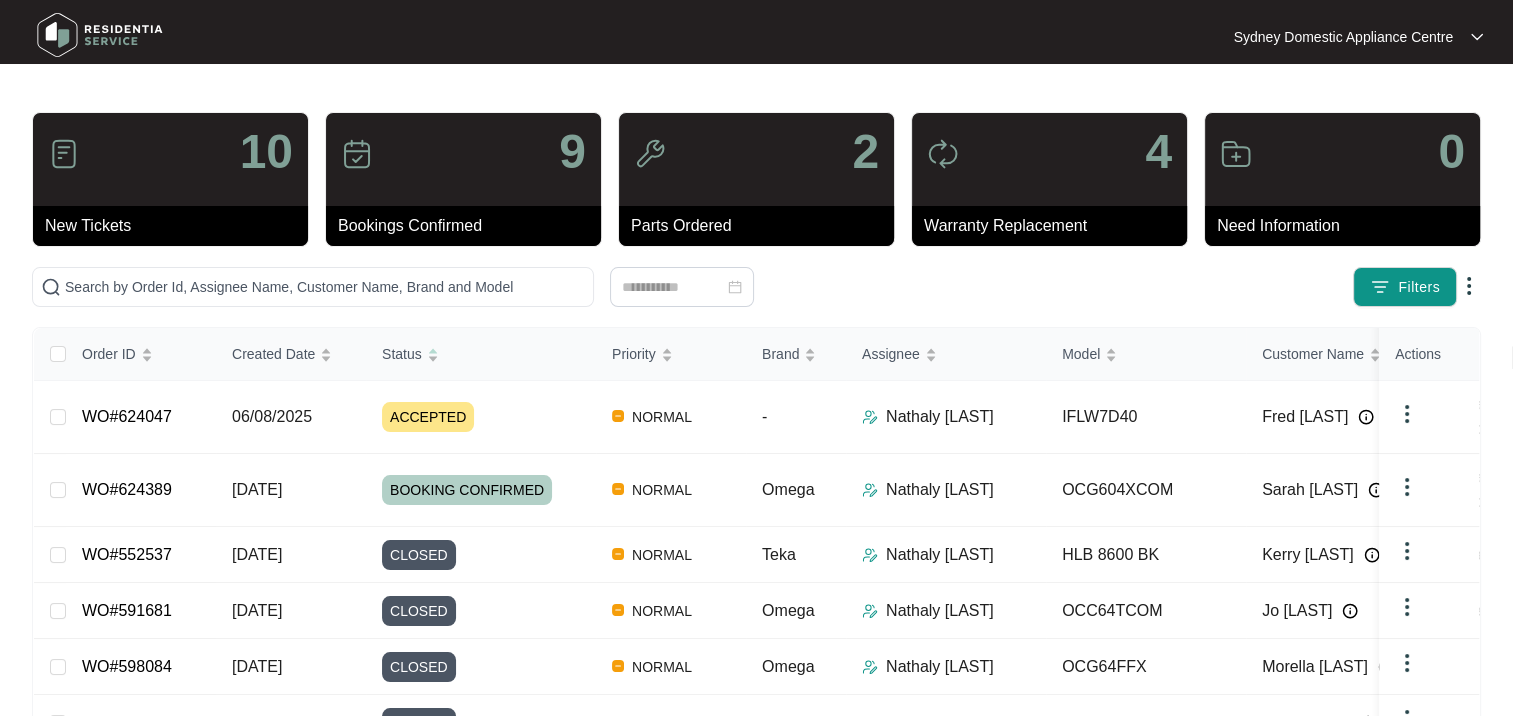 click on "9" at bounding box center [463, 159] 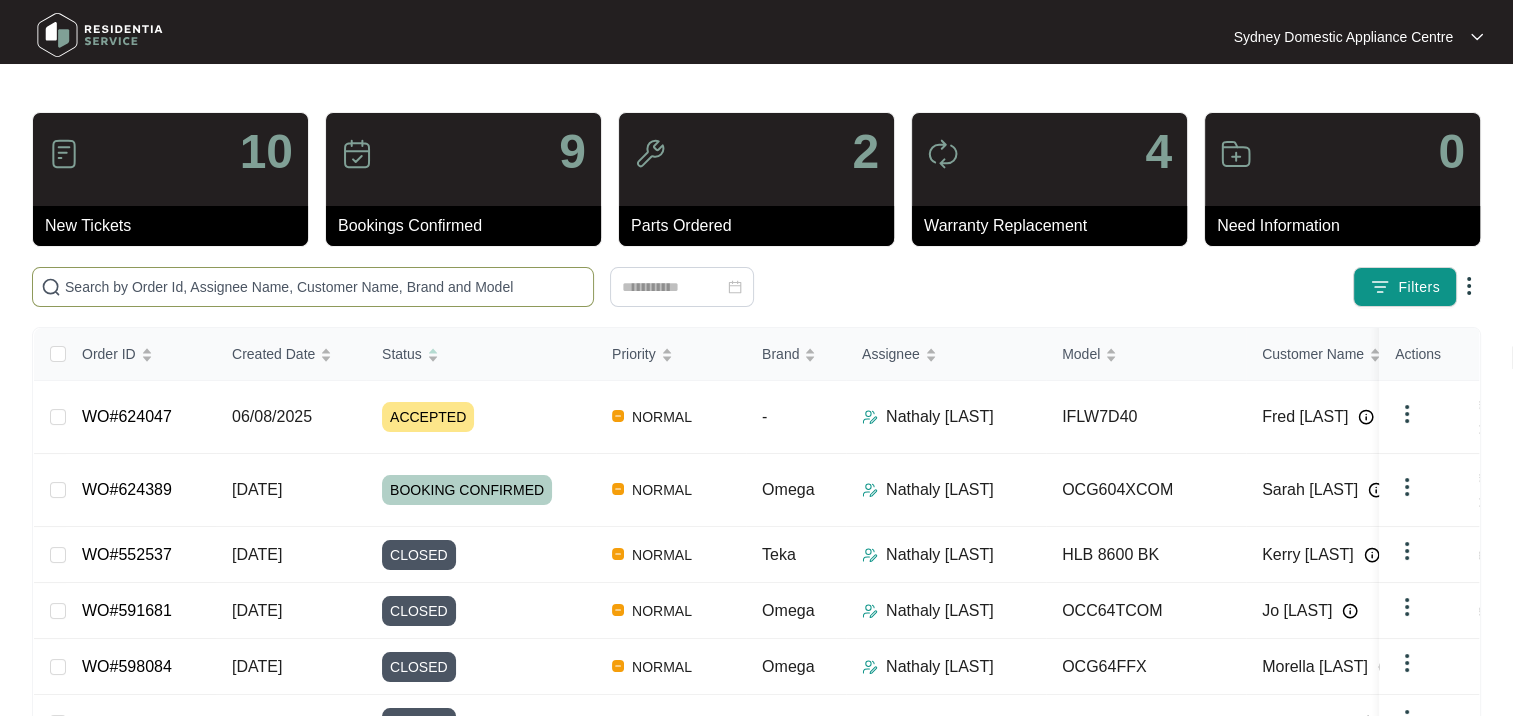 scroll, scrollTop: 0, scrollLeft: 0, axis: both 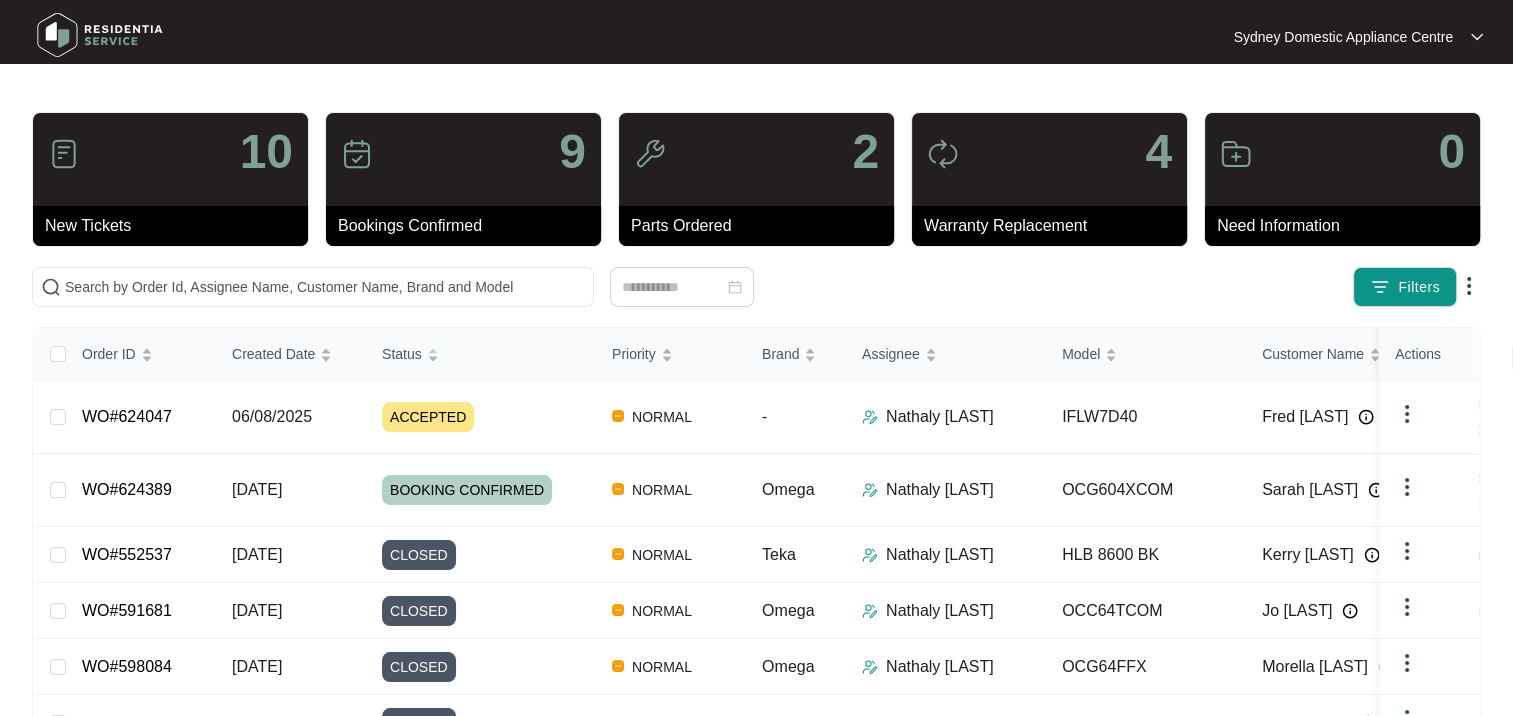 click at bounding box center (100, 35) 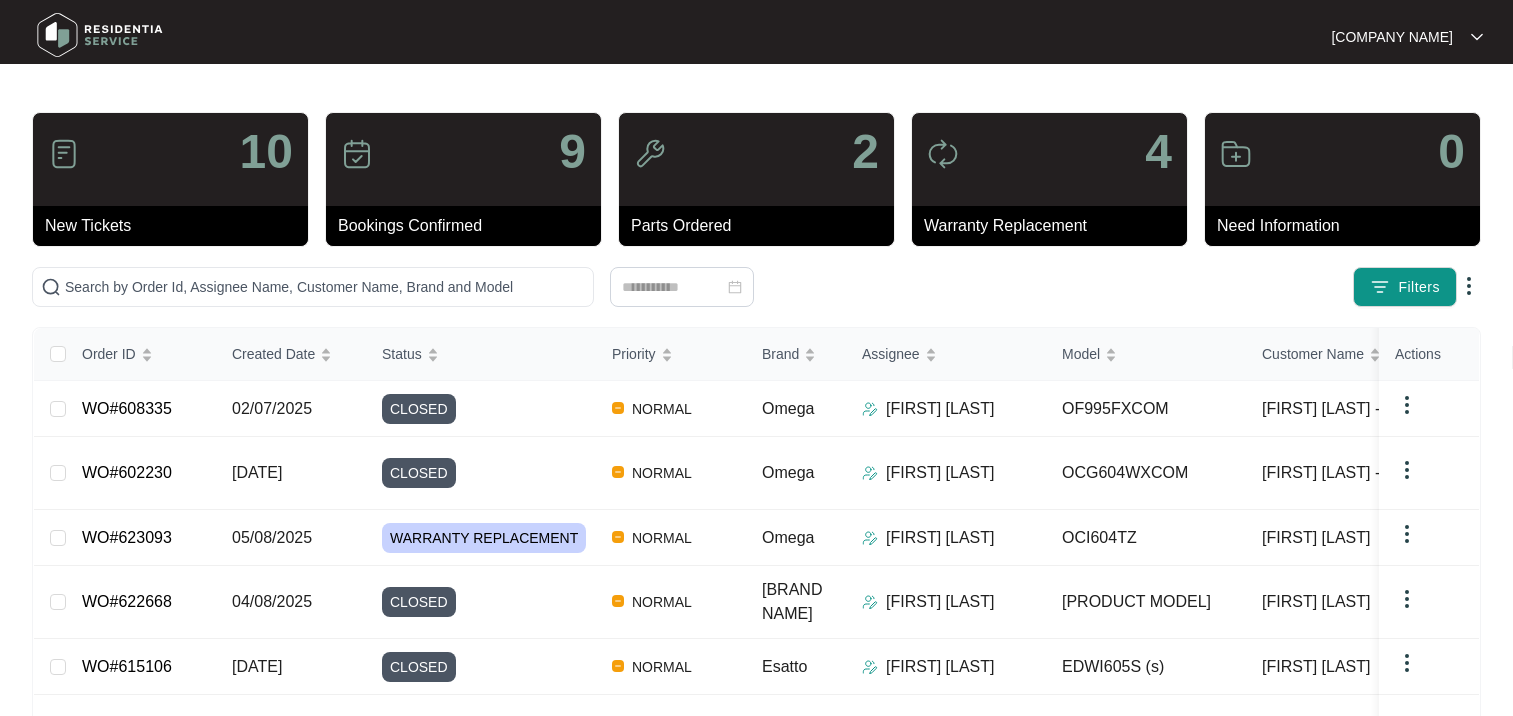 scroll, scrollTop: 0, scrollLeft: 0, axis: both 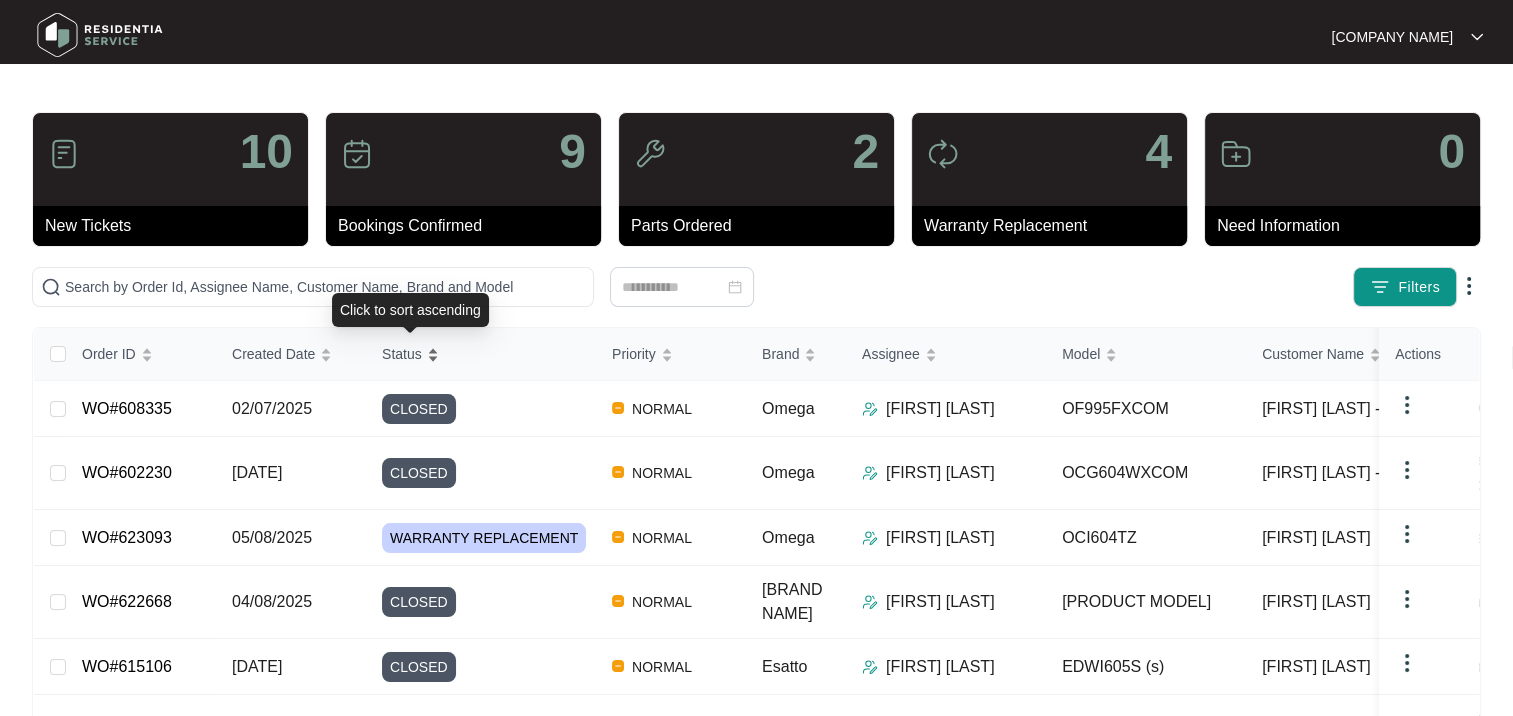 click on "Status" at bounding box center (402, 354) 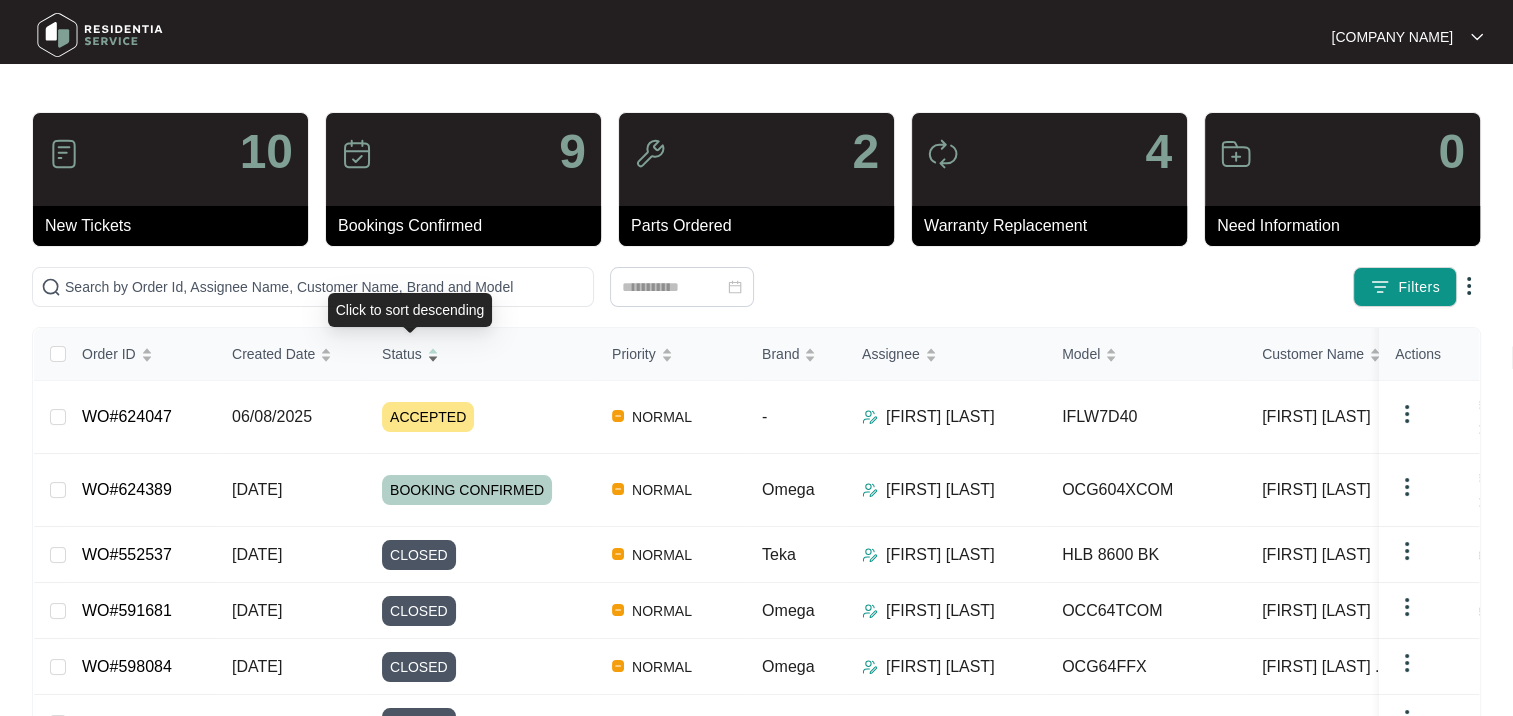 click on "Status" at bounding box center (402, 354) 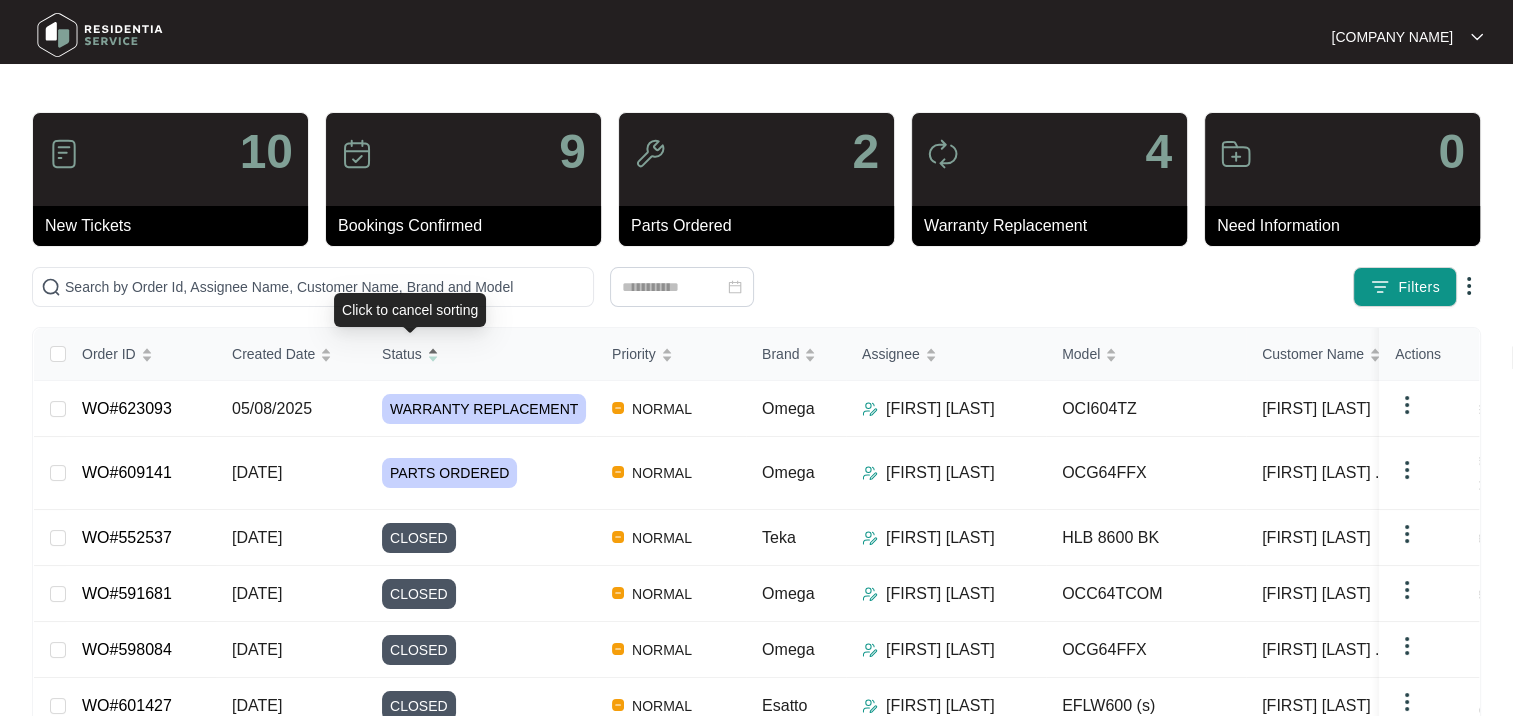 click on "Status" at bounding box center [402, 354] 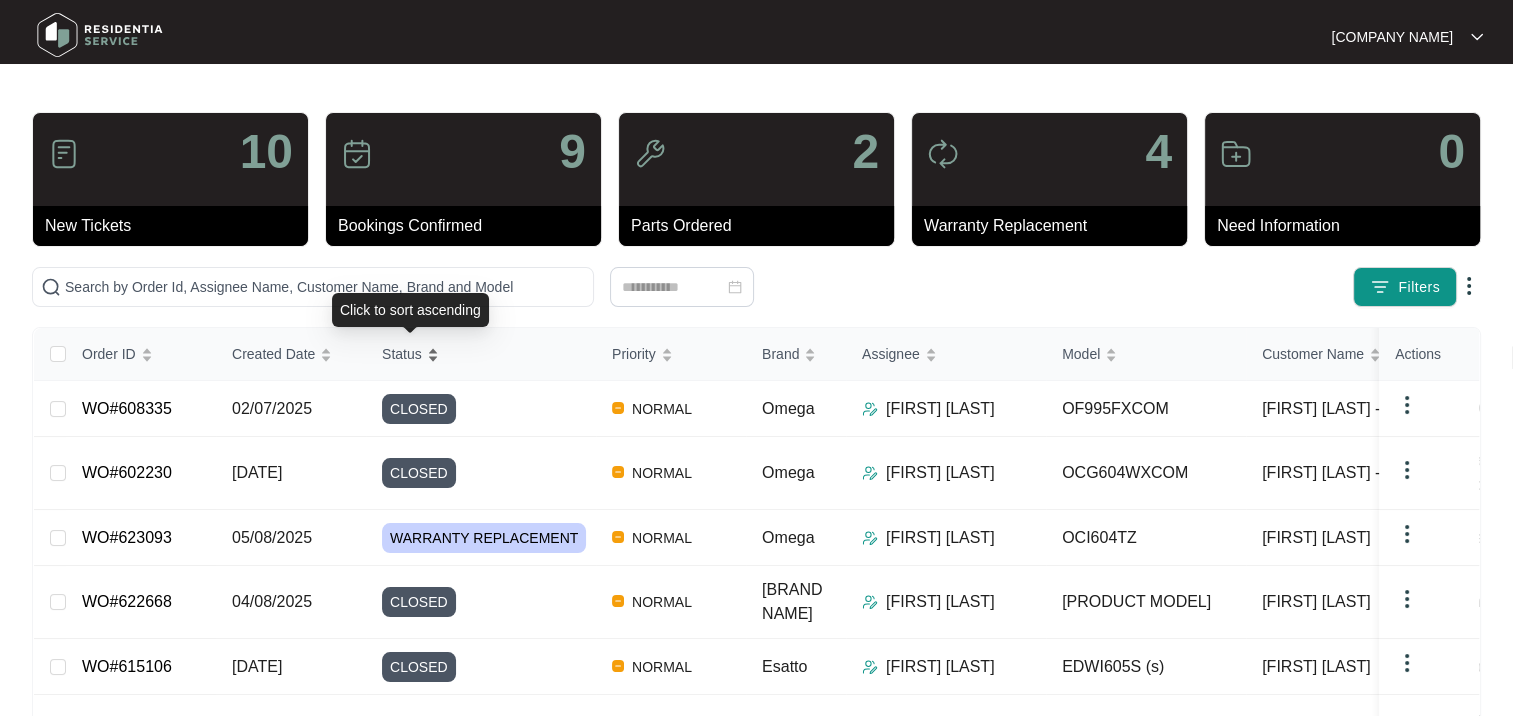 click on "Status" at bounding box center [402, 354] 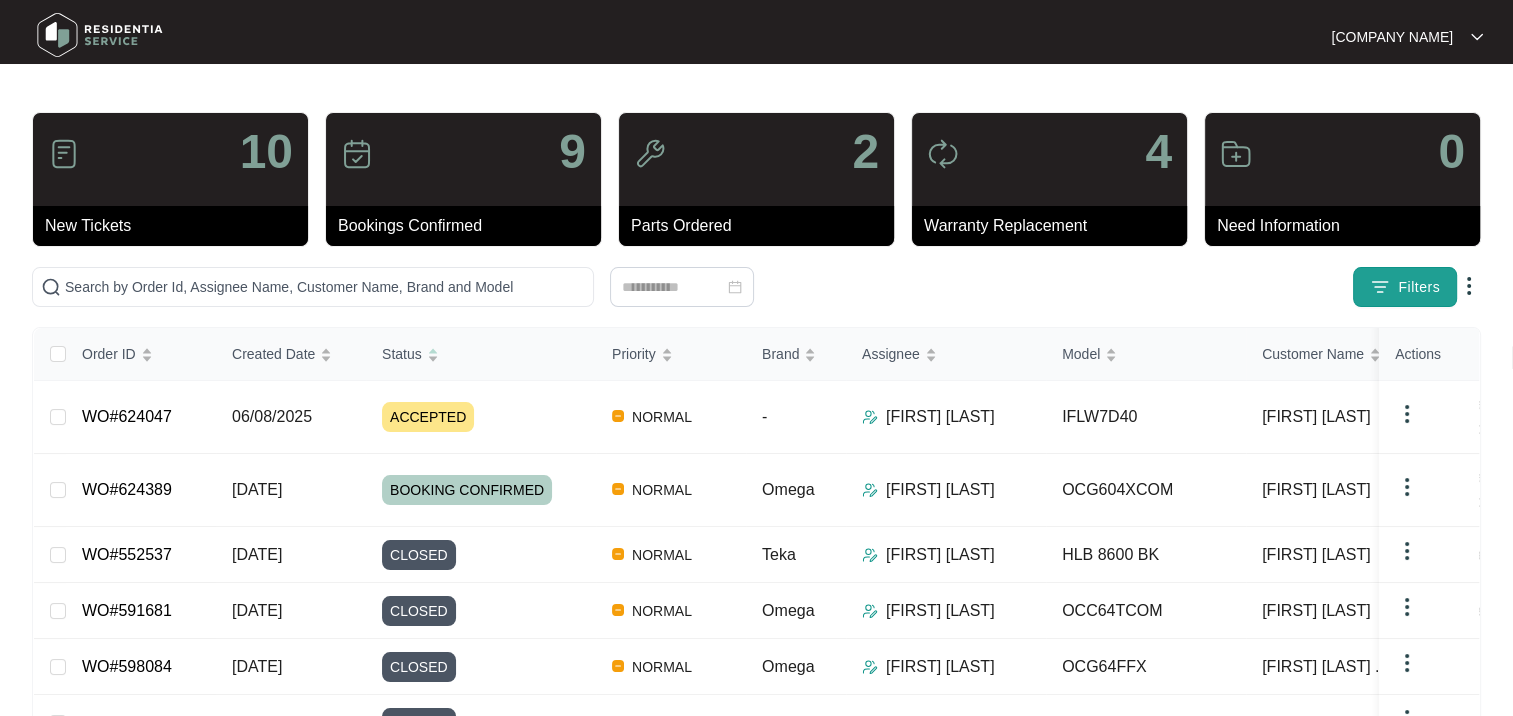 click at bounding box center (1380, 287) 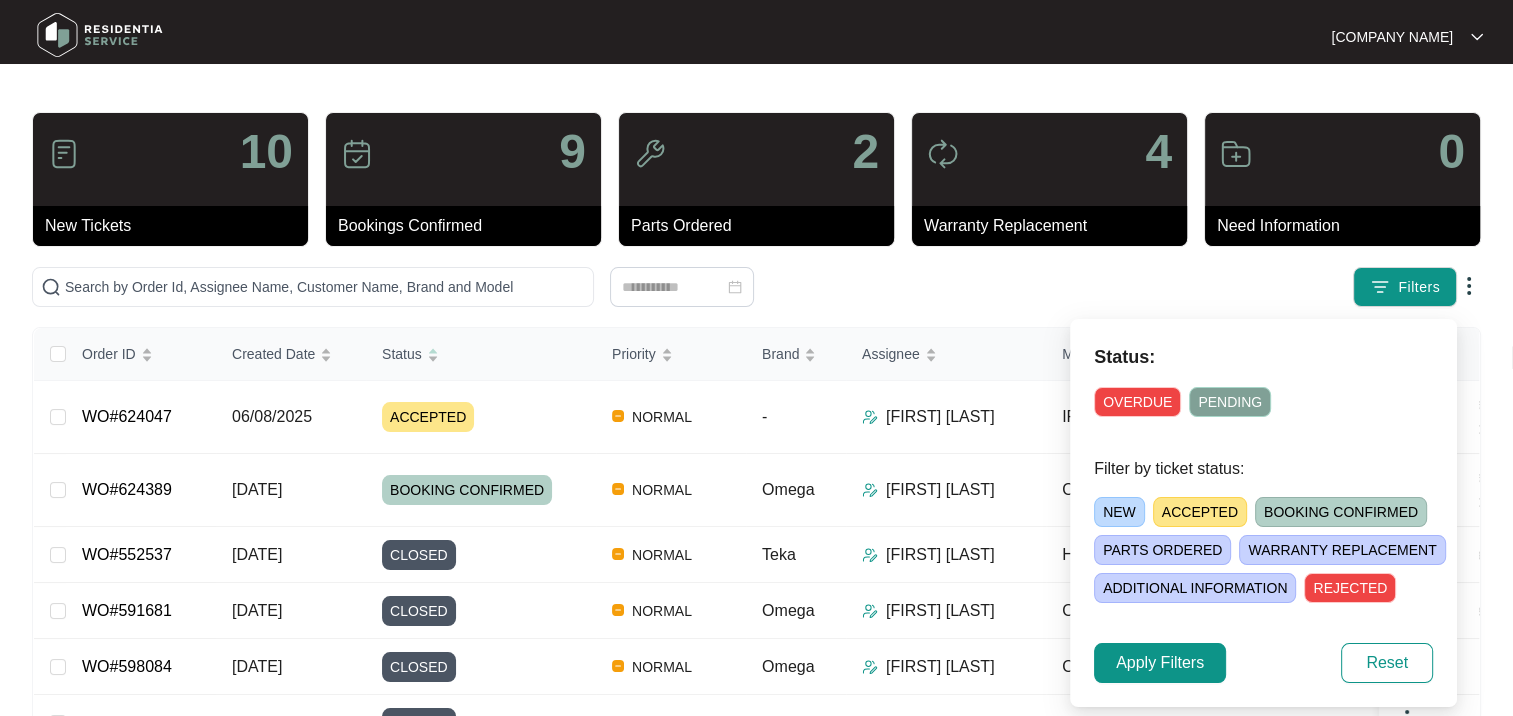 click on "NEW" at bounding box center [1119, 512] 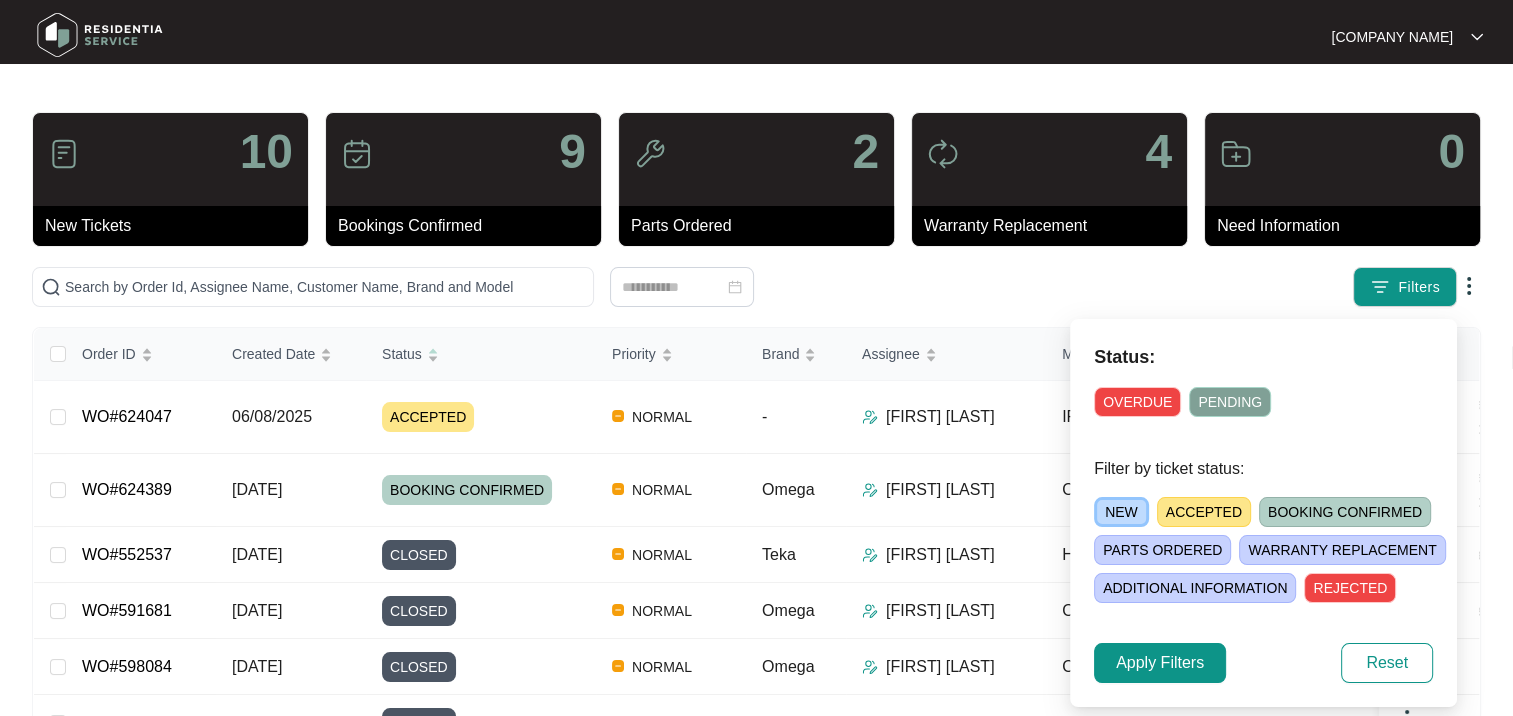 click on "NEW" at bounding box center (1121, 512) 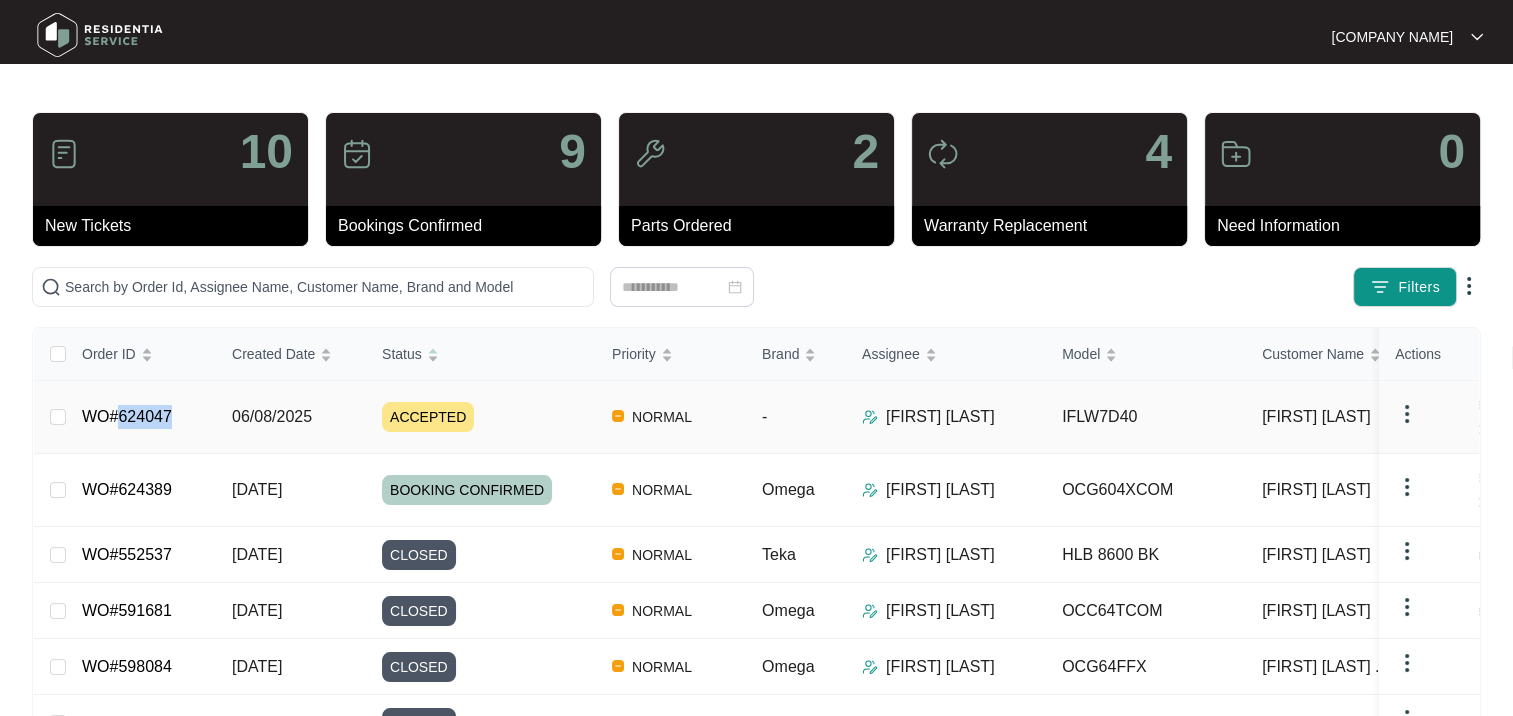 drag, startPoint x: 192, startPoint y: 416, endPoint x: 114, endPoint y: 418, distance: 78.025635 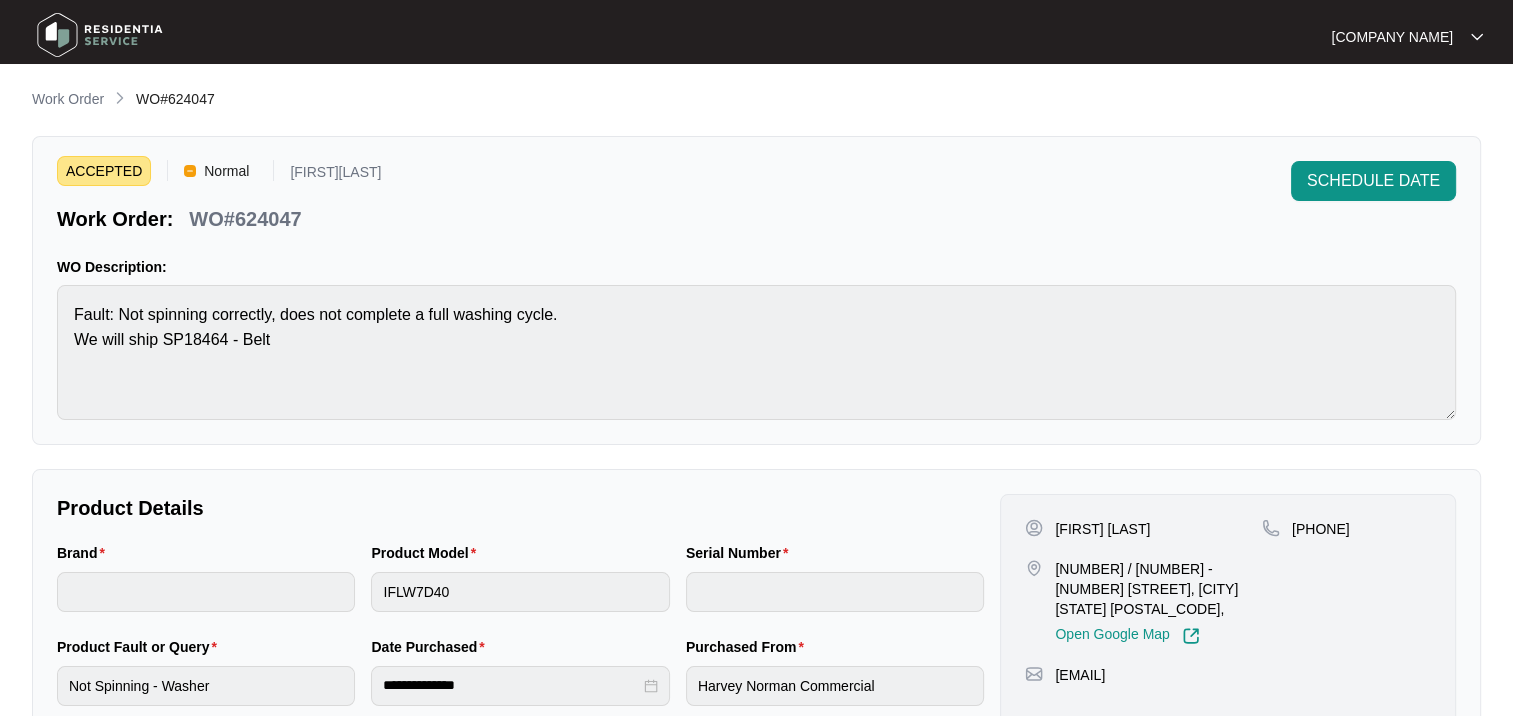 click on "WO#624047" at bounding box center [245, 219] 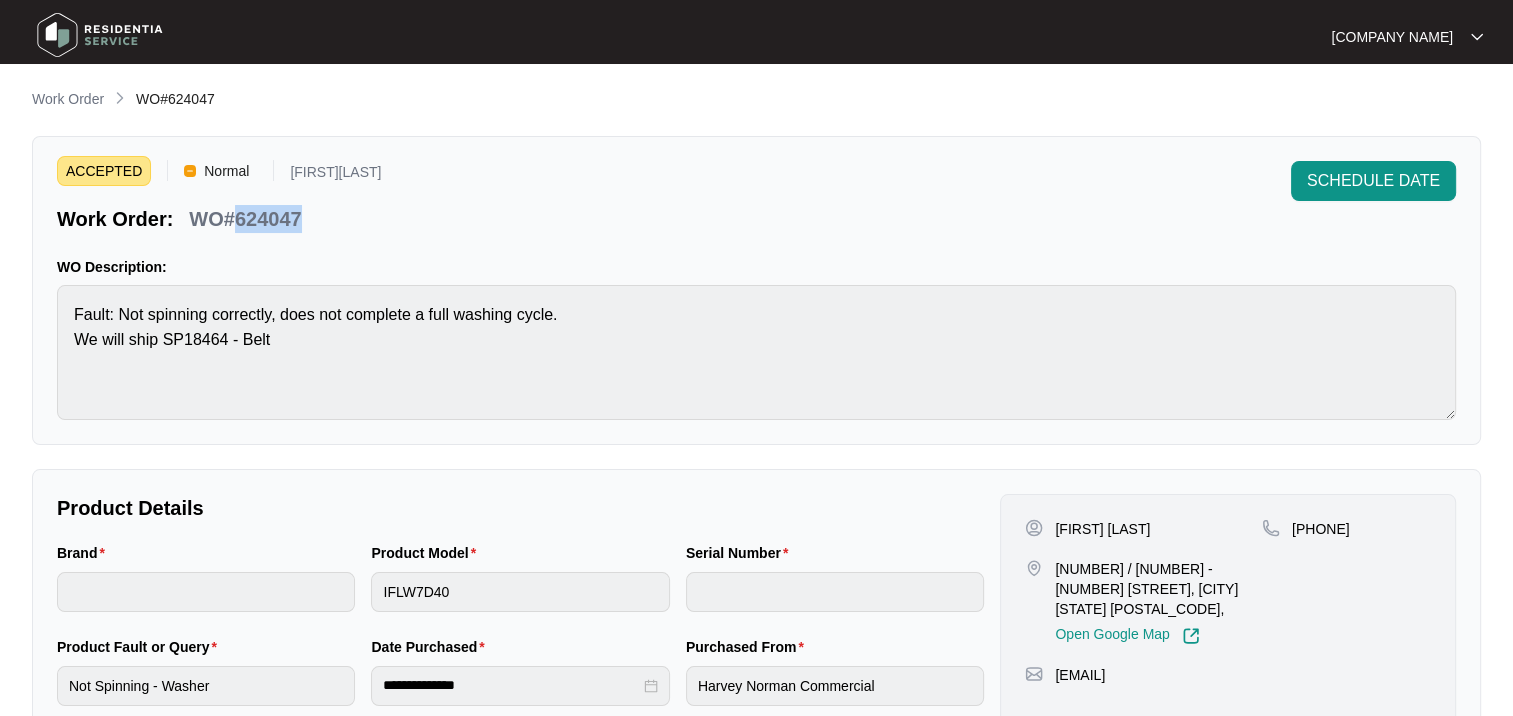 click on "WO#624047" at bounding box center [245, 219] 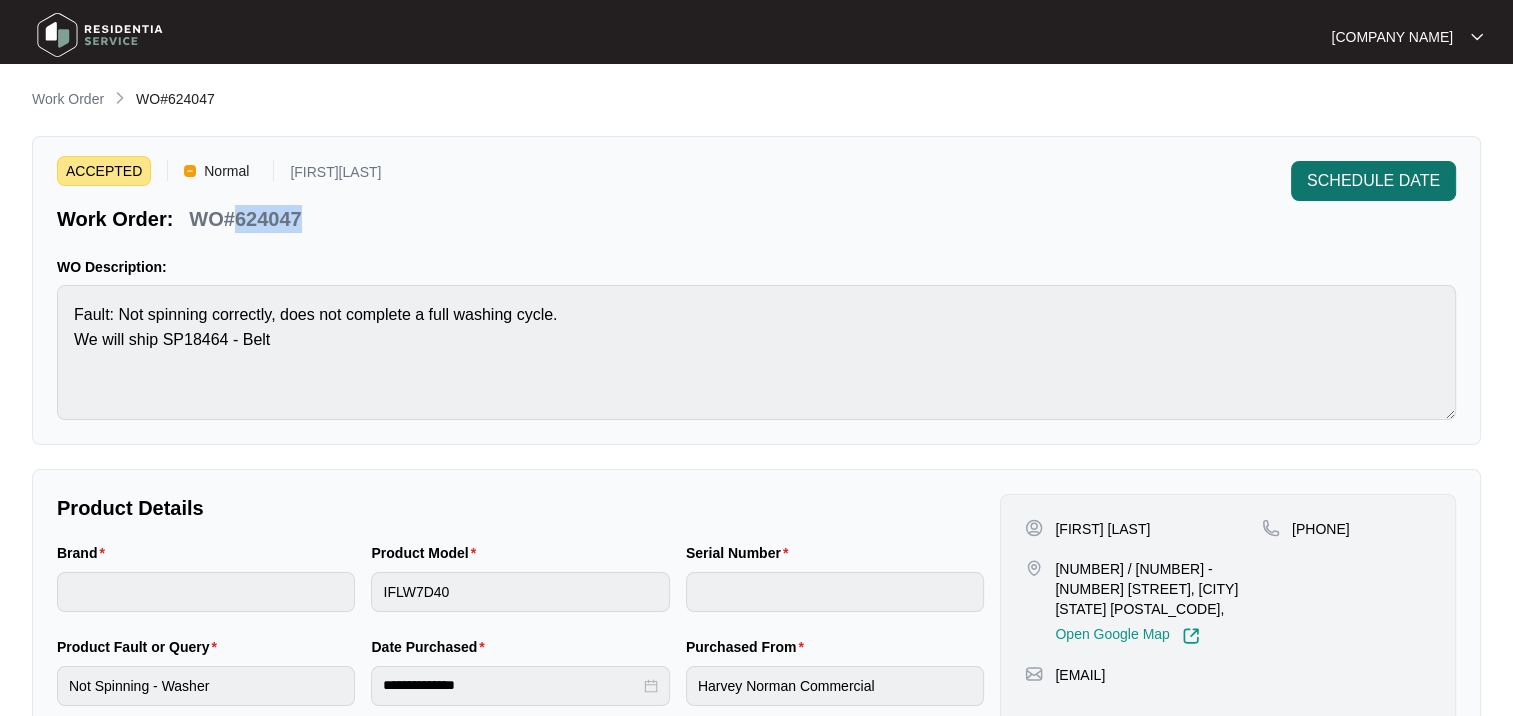 click on "SCHEDULE DATE" at bounding box center (1373, 181) 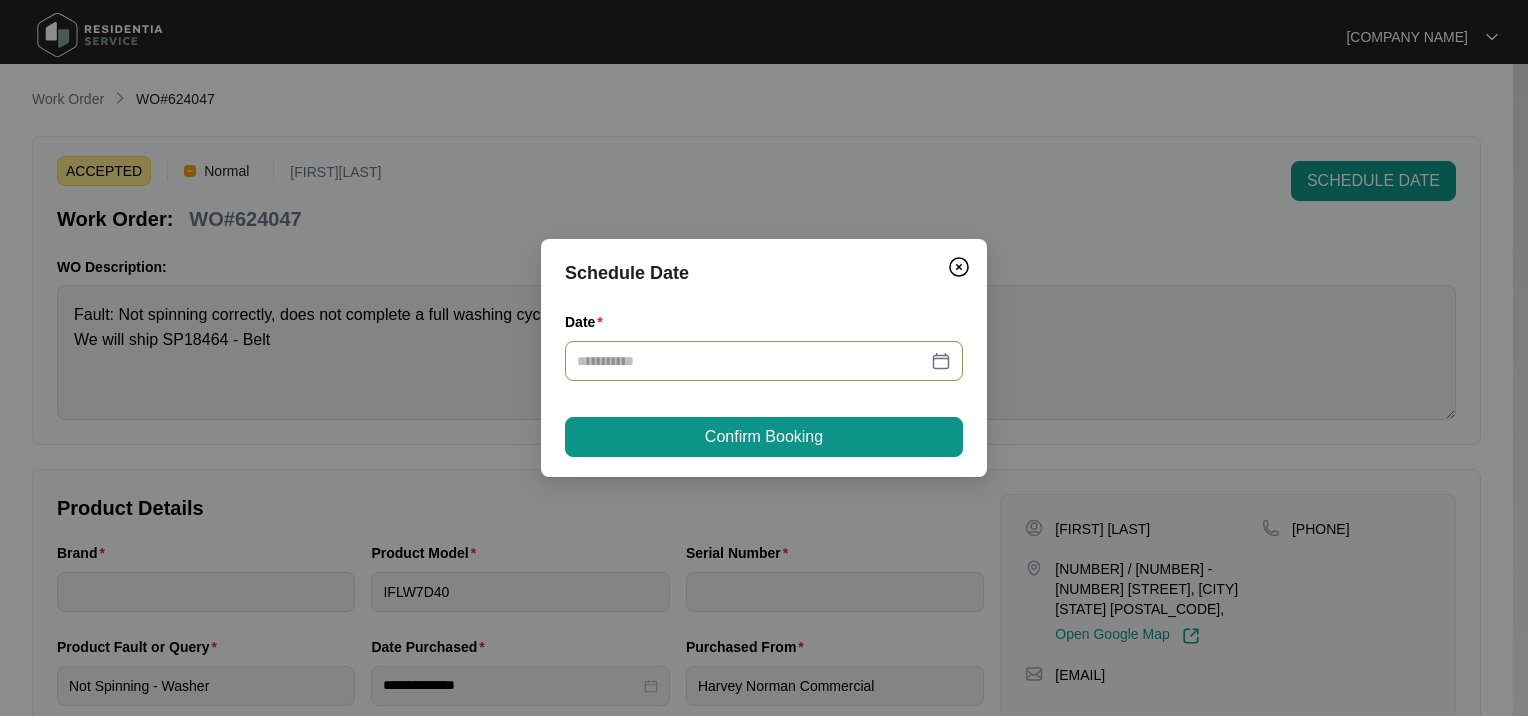 click on "Date" at bounding box center (752, 361) 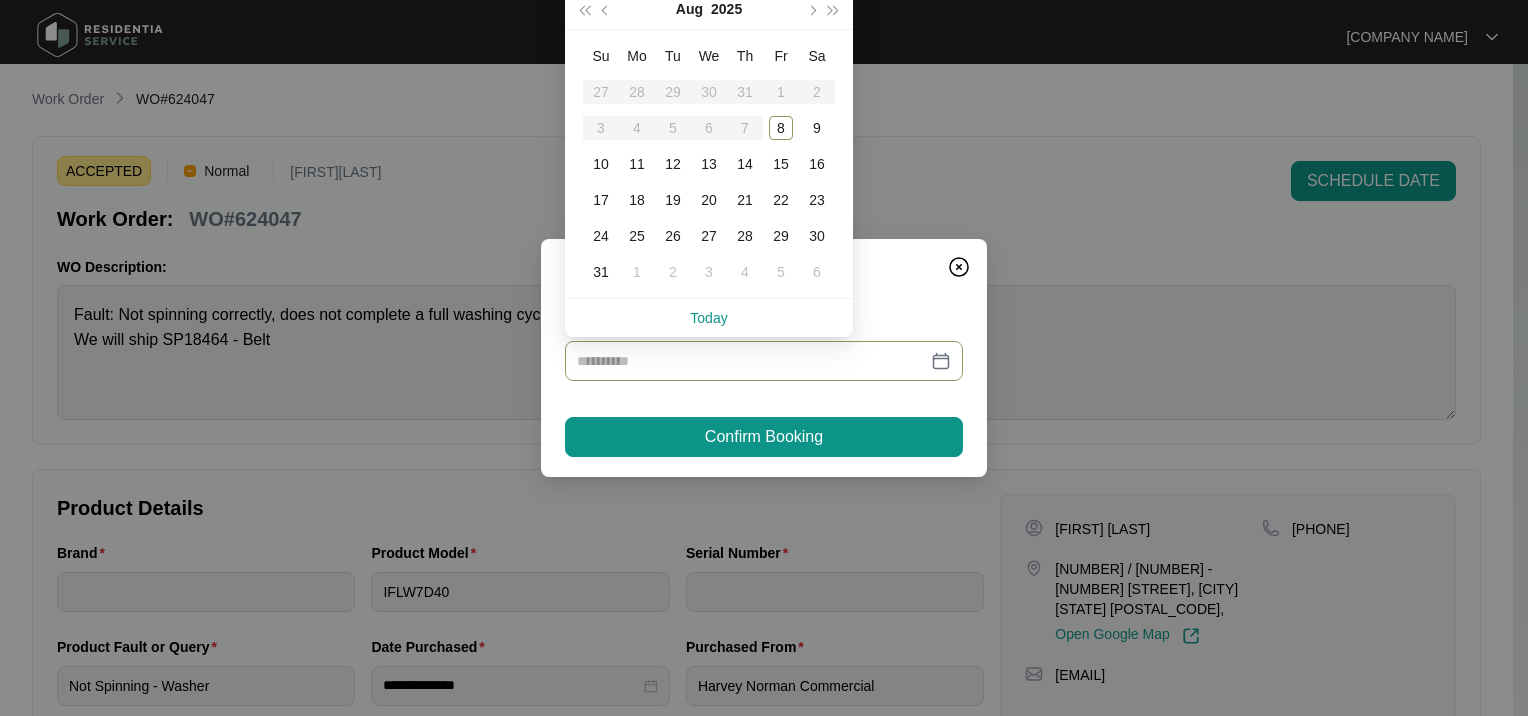 type on "**********" 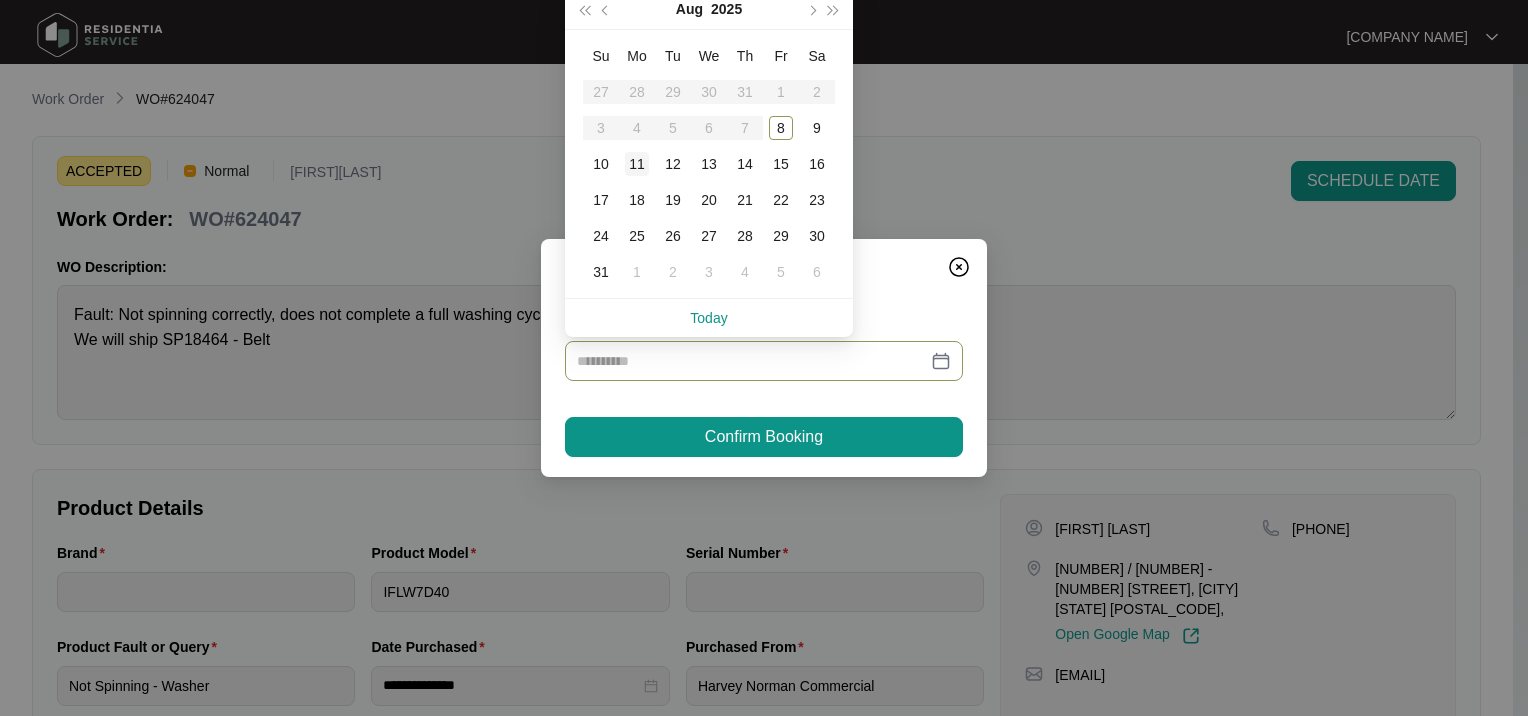 click on "11" at bounding box center [637, 164] 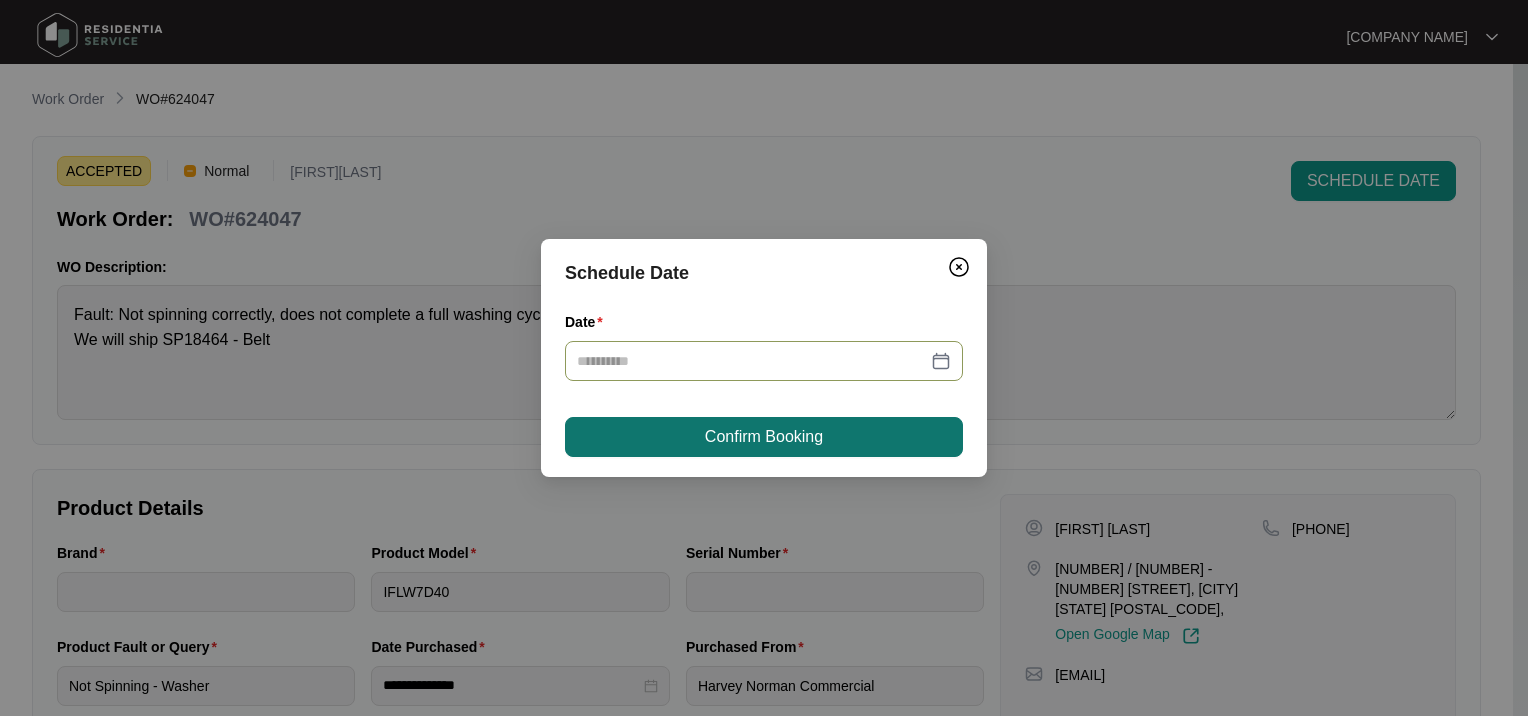 type on "**********" 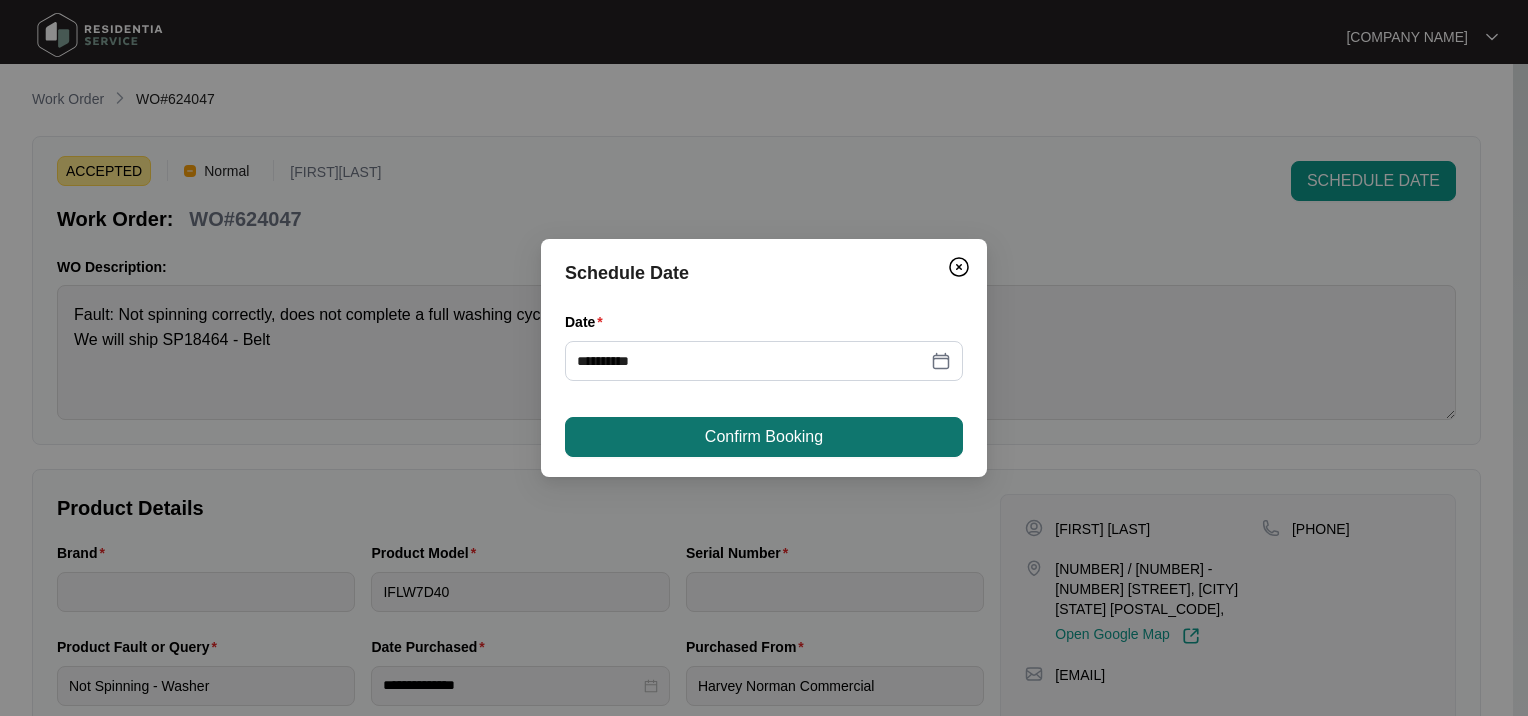click on "Confirm Booking" at bounding box center [764, 437] 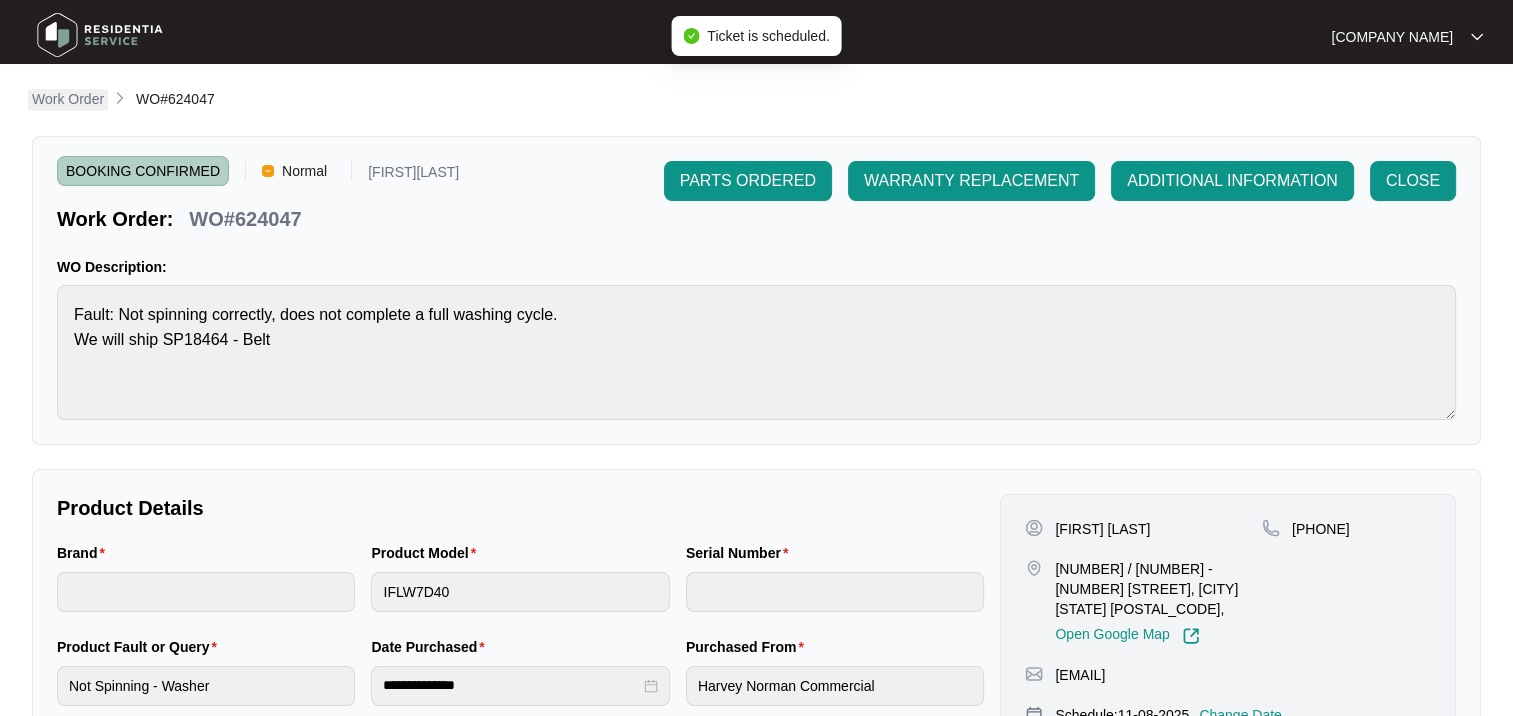 click on "Work Order" at bounding box center (68, 99) 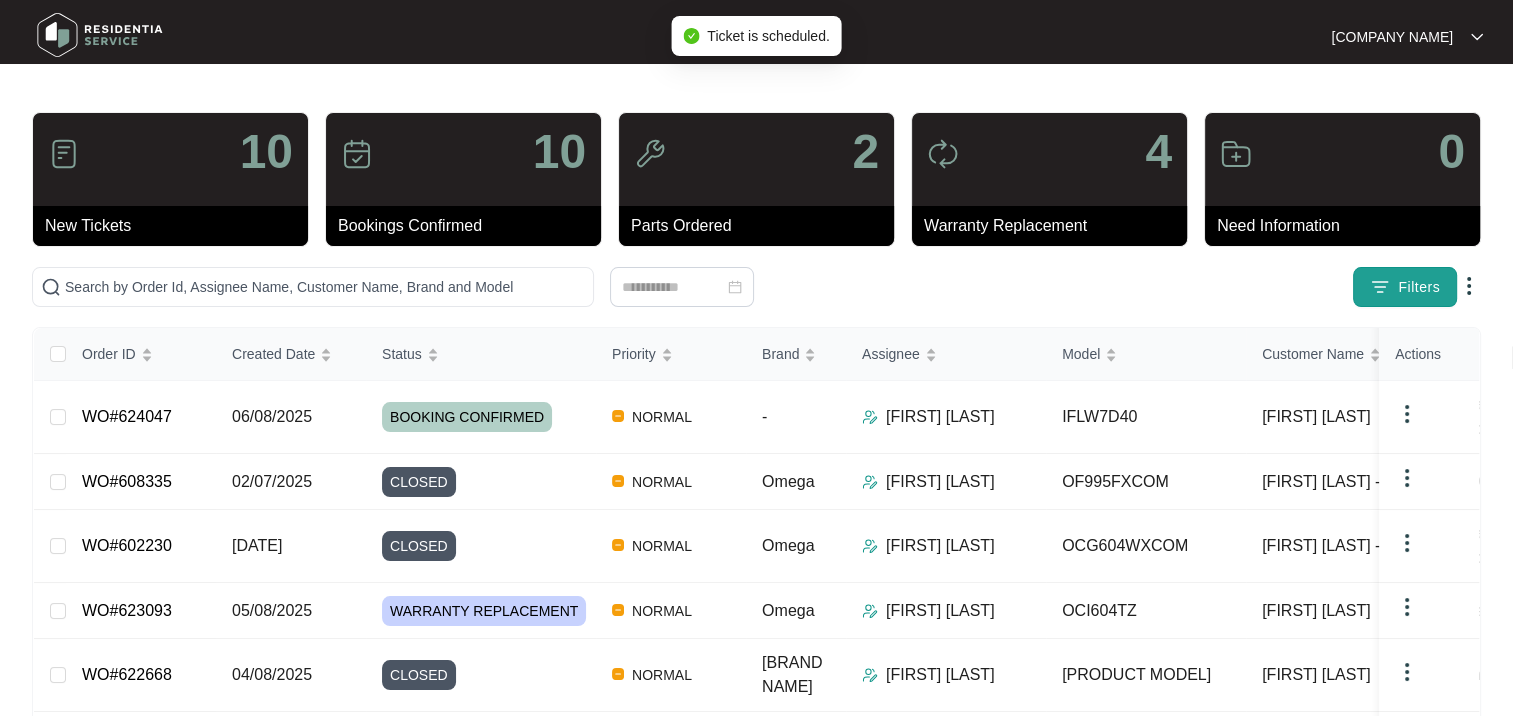 click on "Filters" at bounding box center [1405, 287] 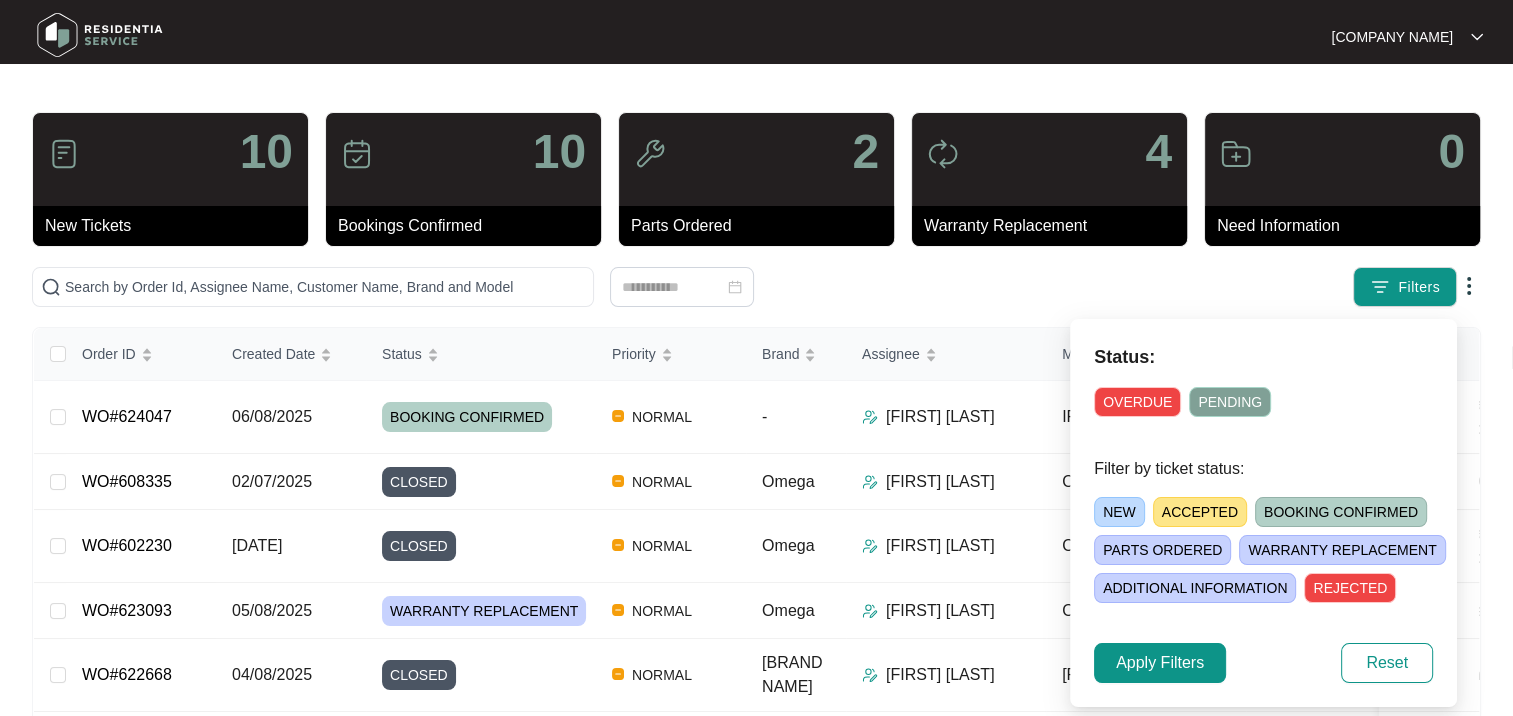 click on "NEW ACCEPTED BOOKING CONFIRMED PARTS ORDERED WARRANTY REPLACEMENT ADDITIONAL INFORMATION REJECTED" at bounding box center (1287, 546) 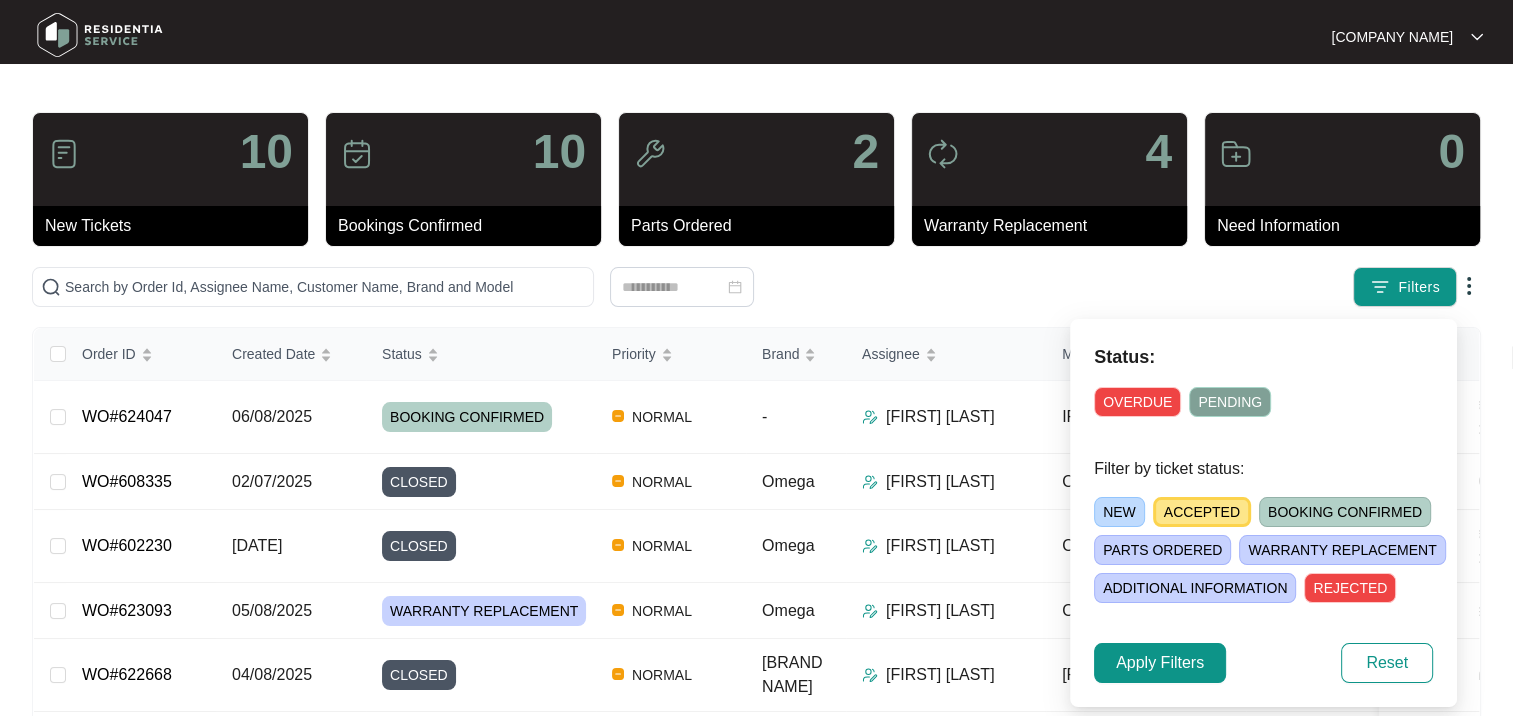 click on "ACCEPTED" at bounding box center (1202, 512) 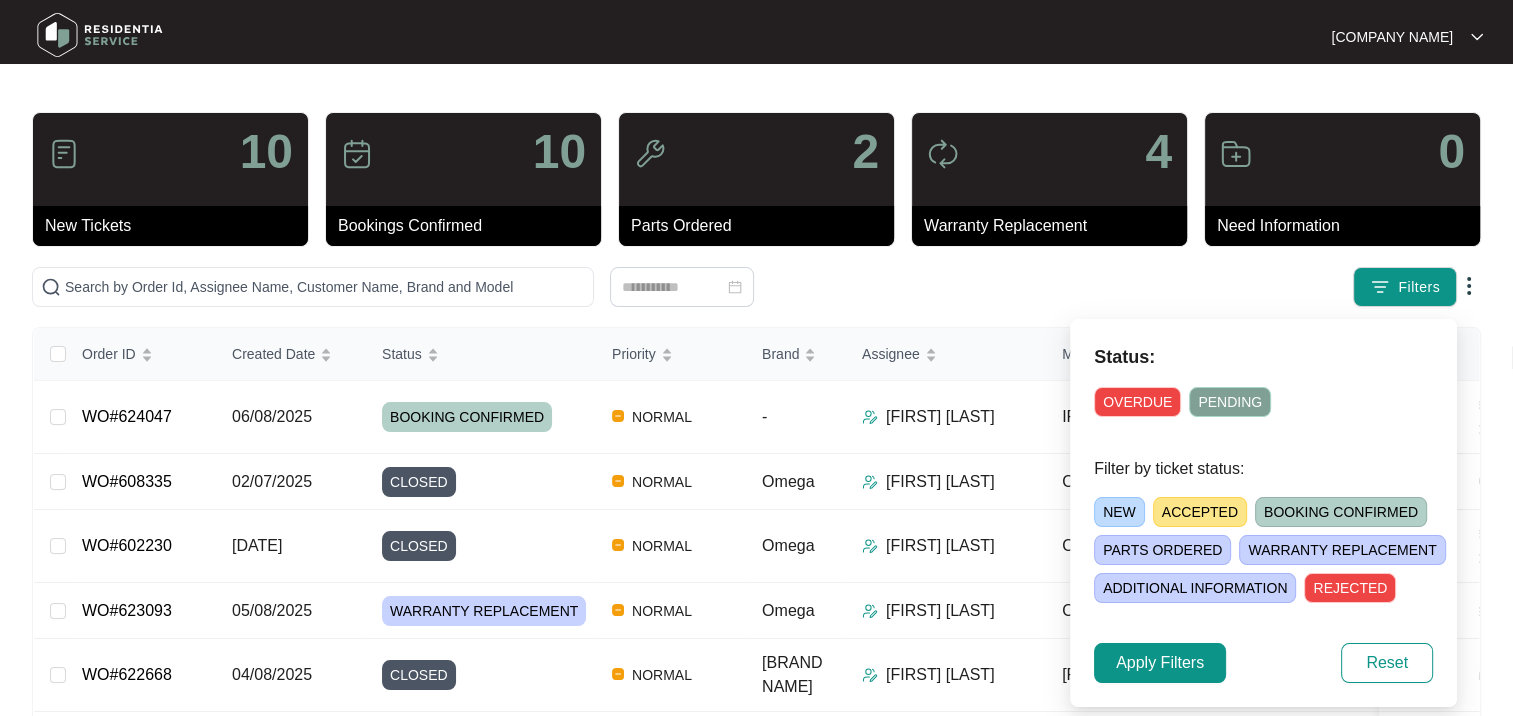 click on "ACCEPTED" at bounding box center [1200, 512] 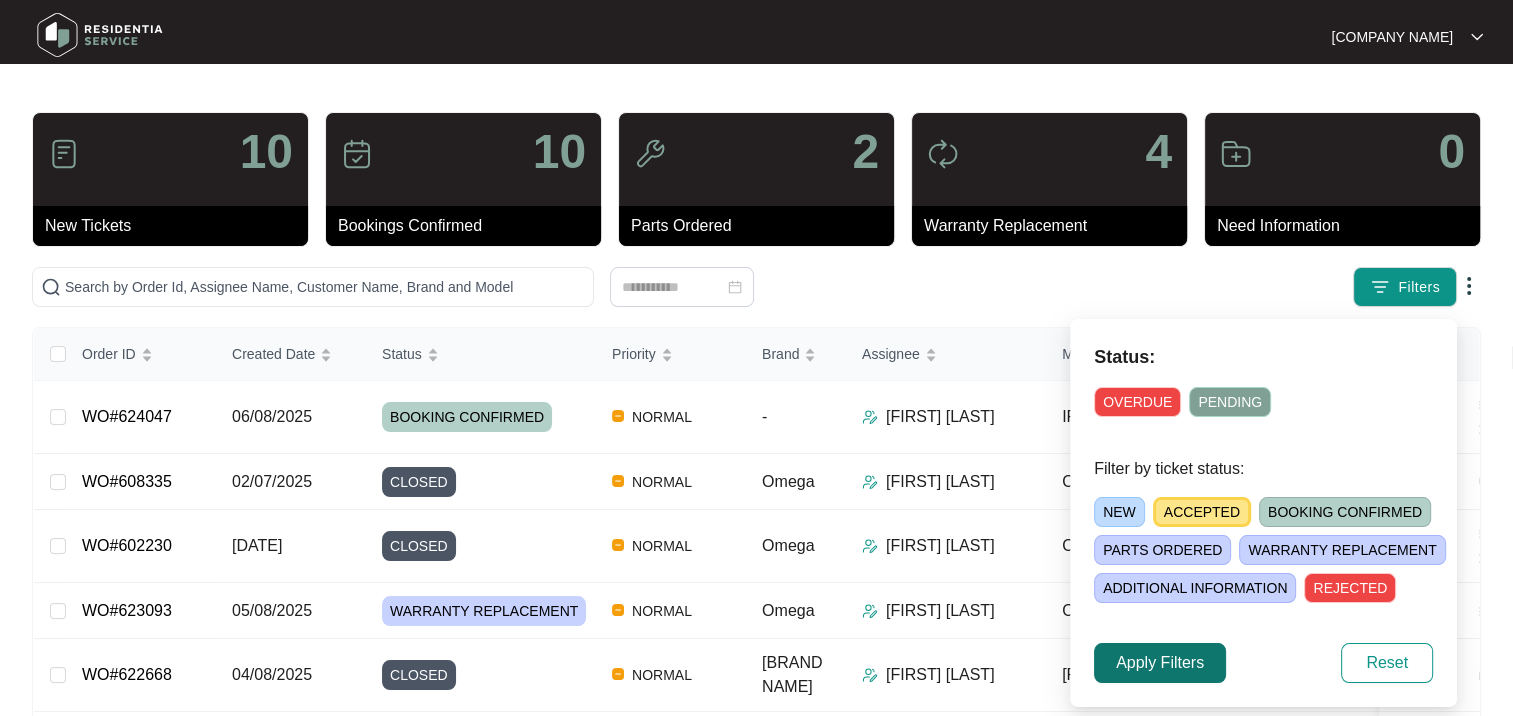 click on "Apply Filters" at bounding box center [1160, 663] 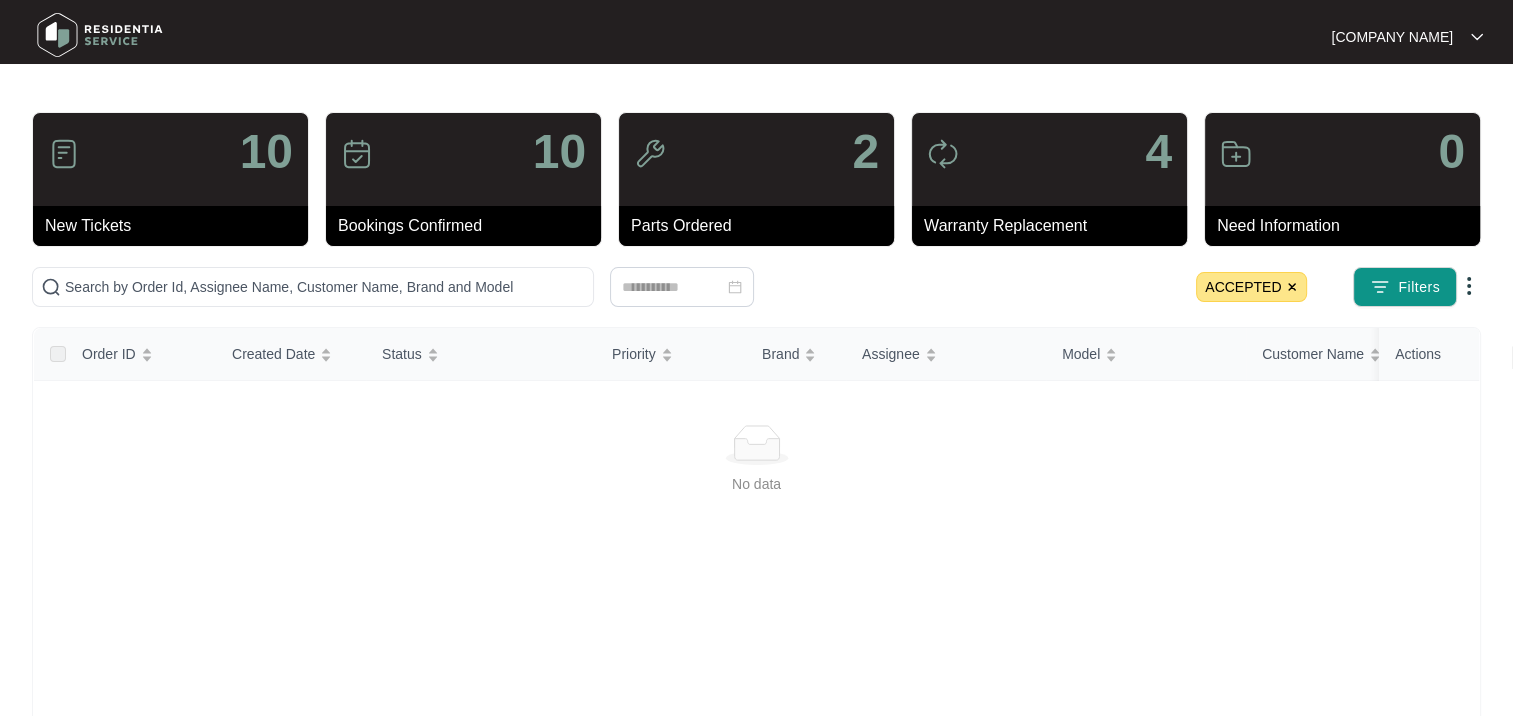 click on "10" at bounding box center (170, 159) 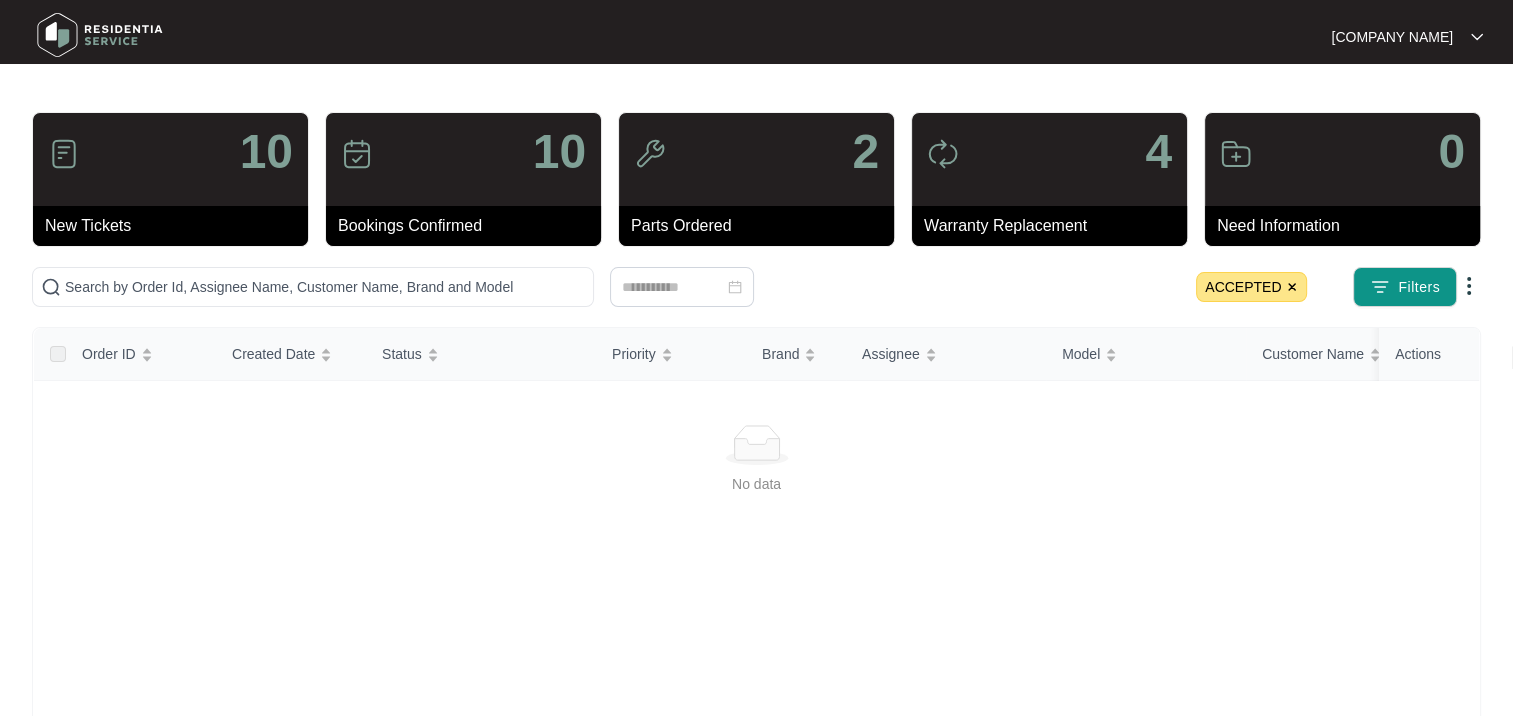 click at bounding box center [1292, 287] 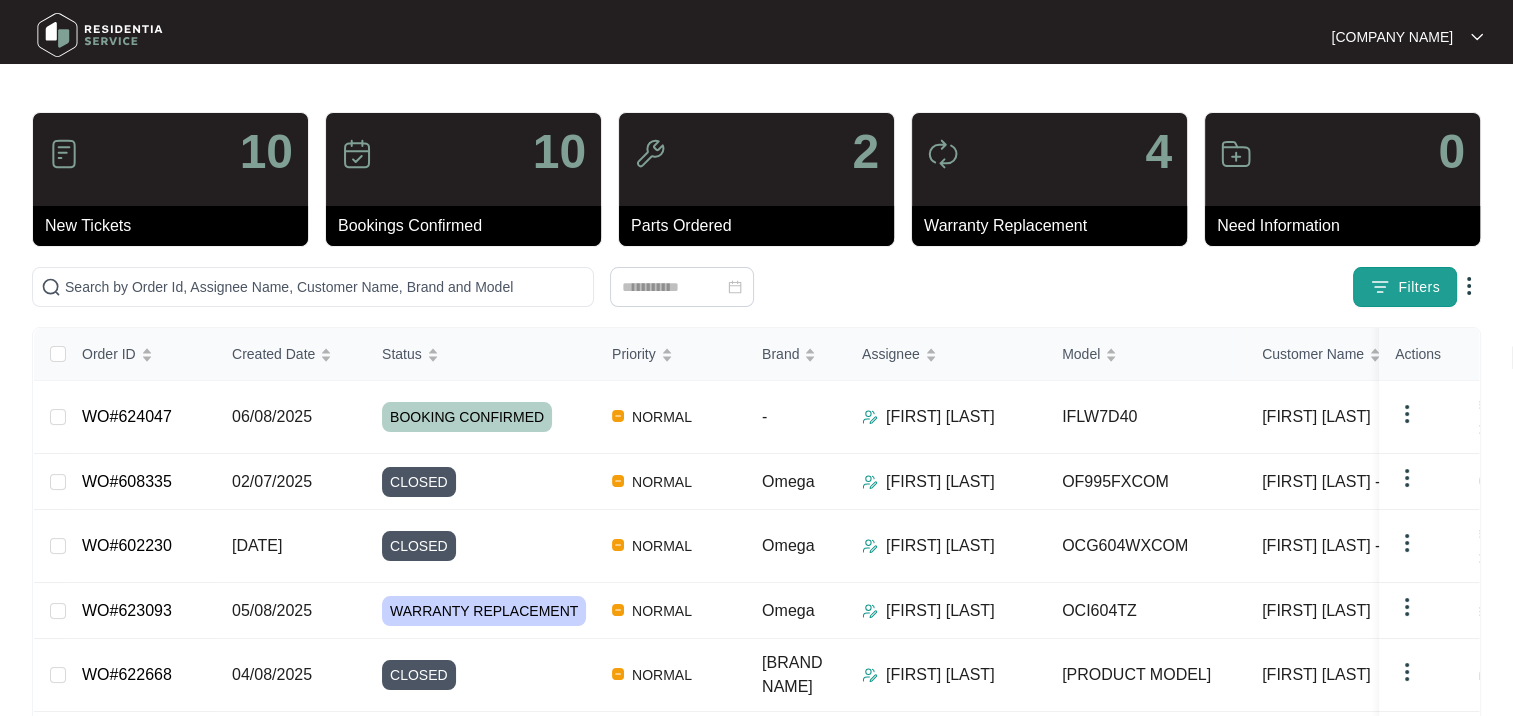 click on "Filters" at bounding box center [1419, 287] 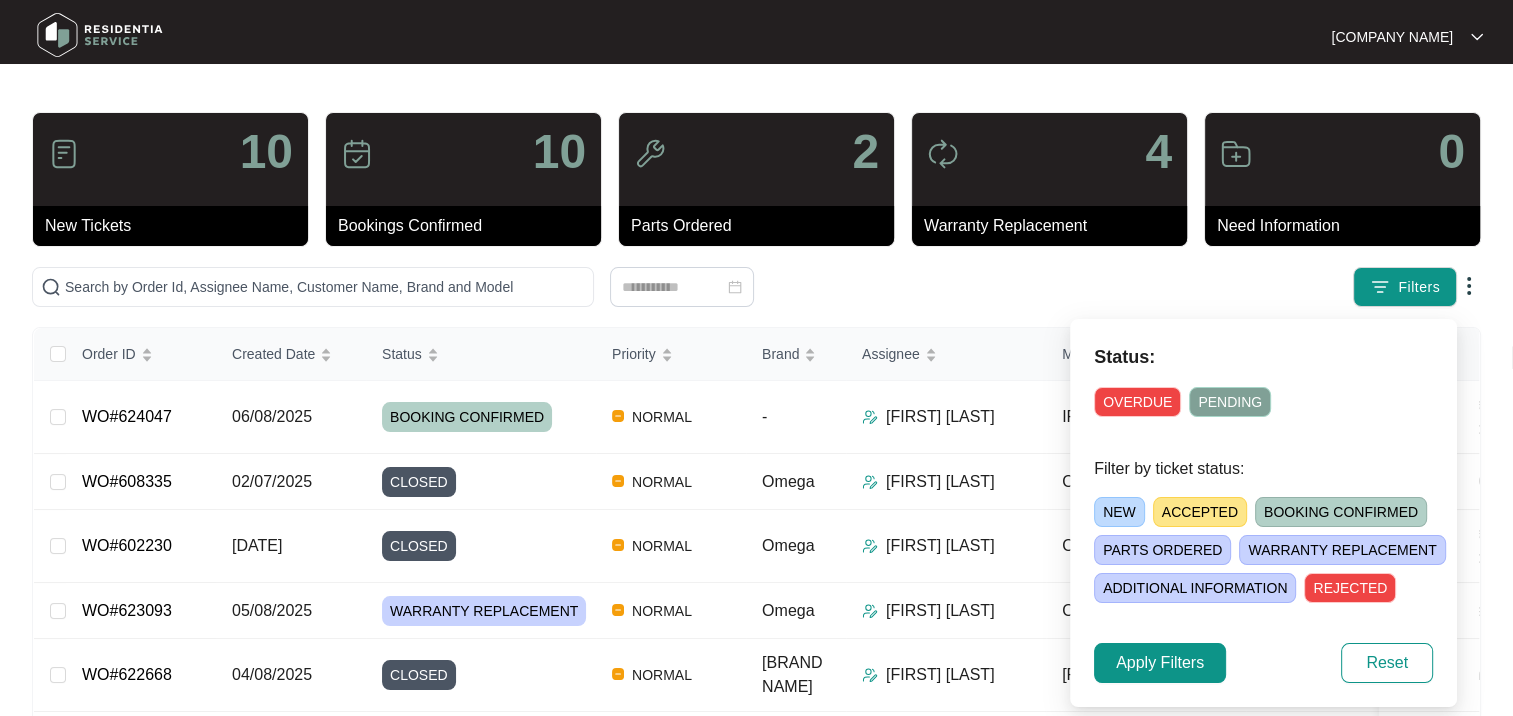 click on "WARRANTY REPLACEMENT" at bounding box center [1342, 550] 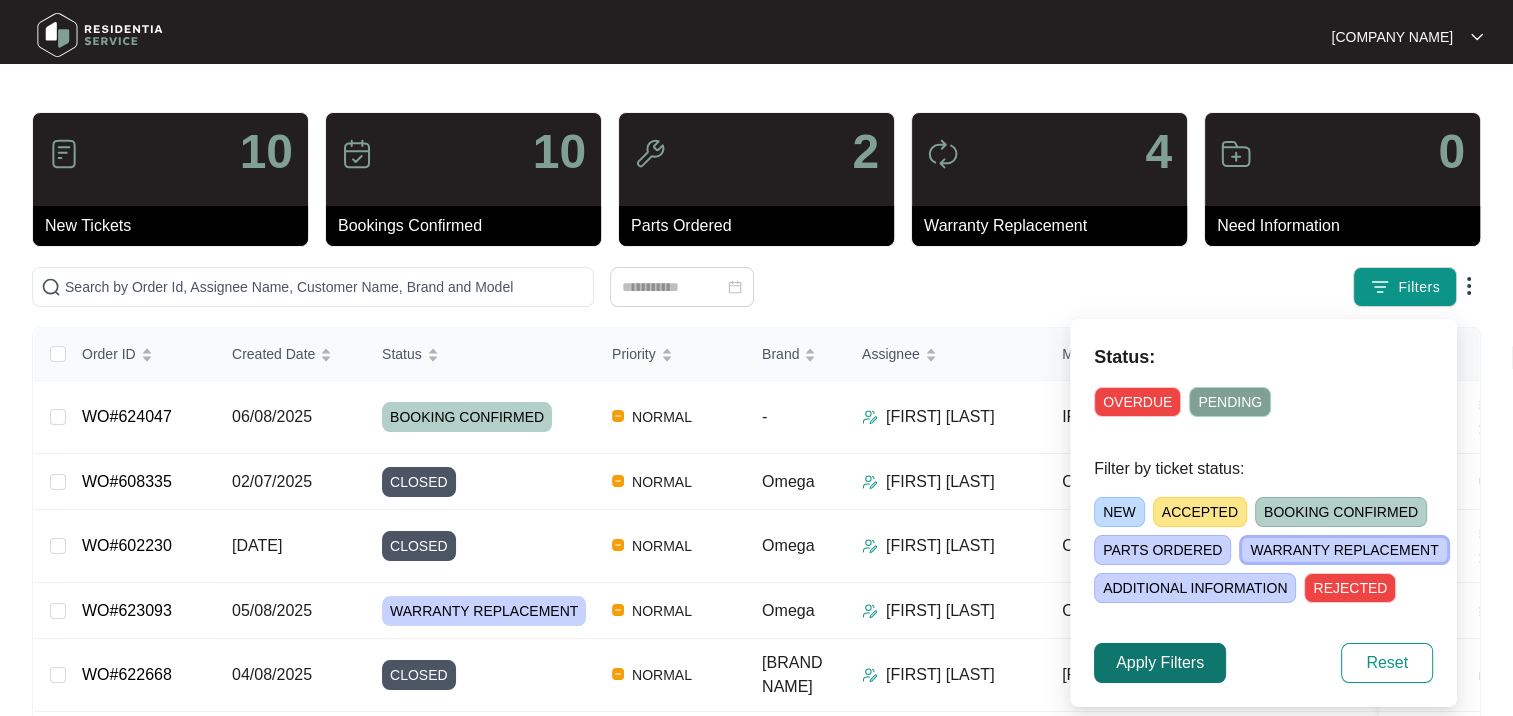 click on "Apply Filters" at bounding box center [1160, 663] 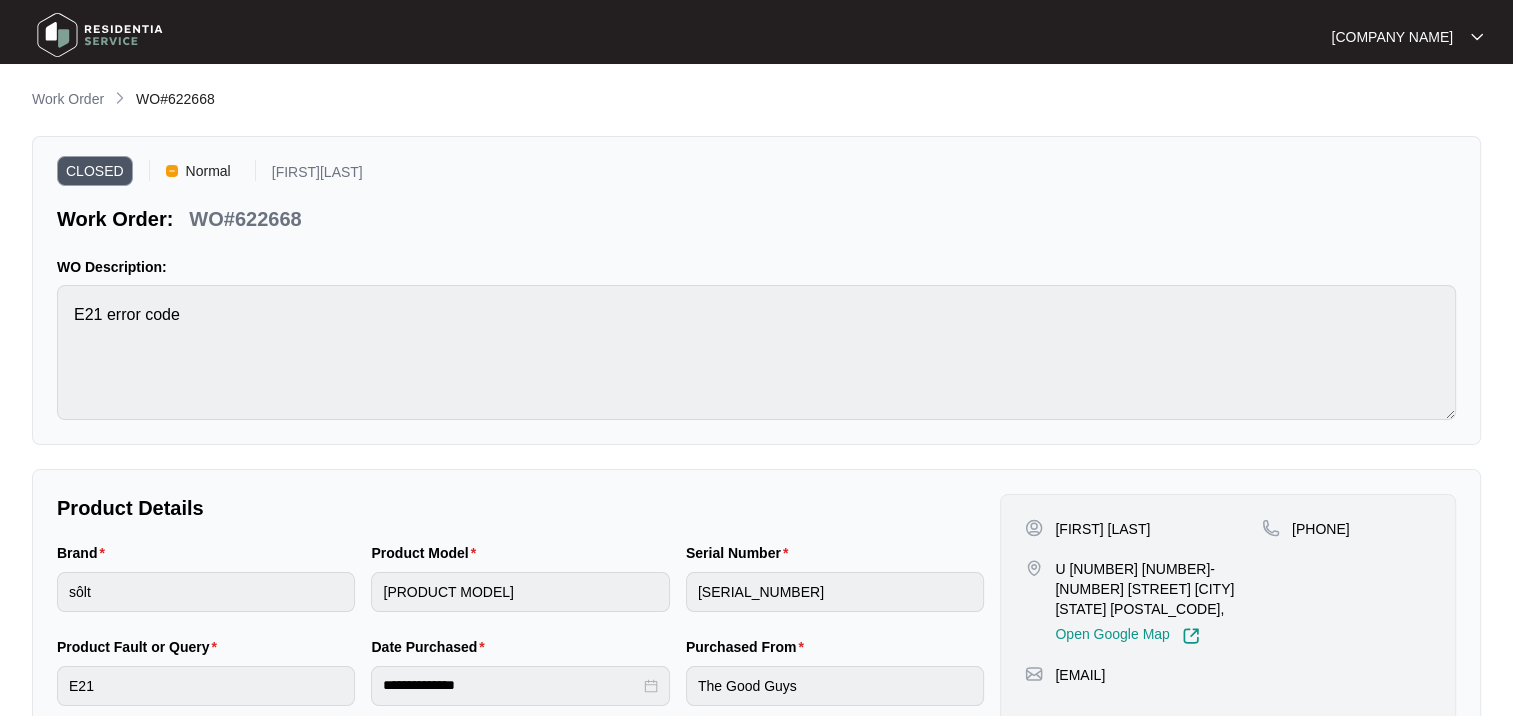 click on "Work Order" at bounding box center (68, 99) 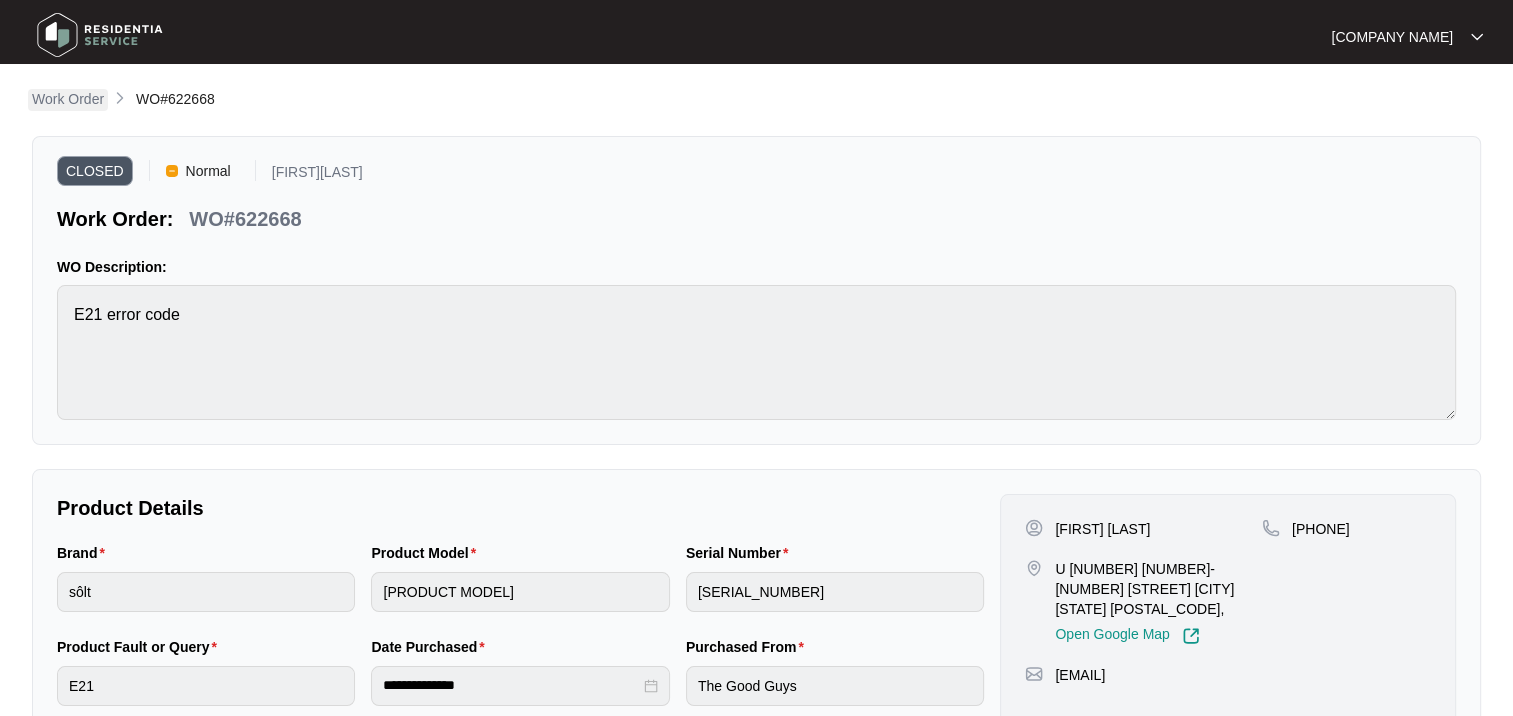 click on "Work Order" at bounding box center (68, 99) 